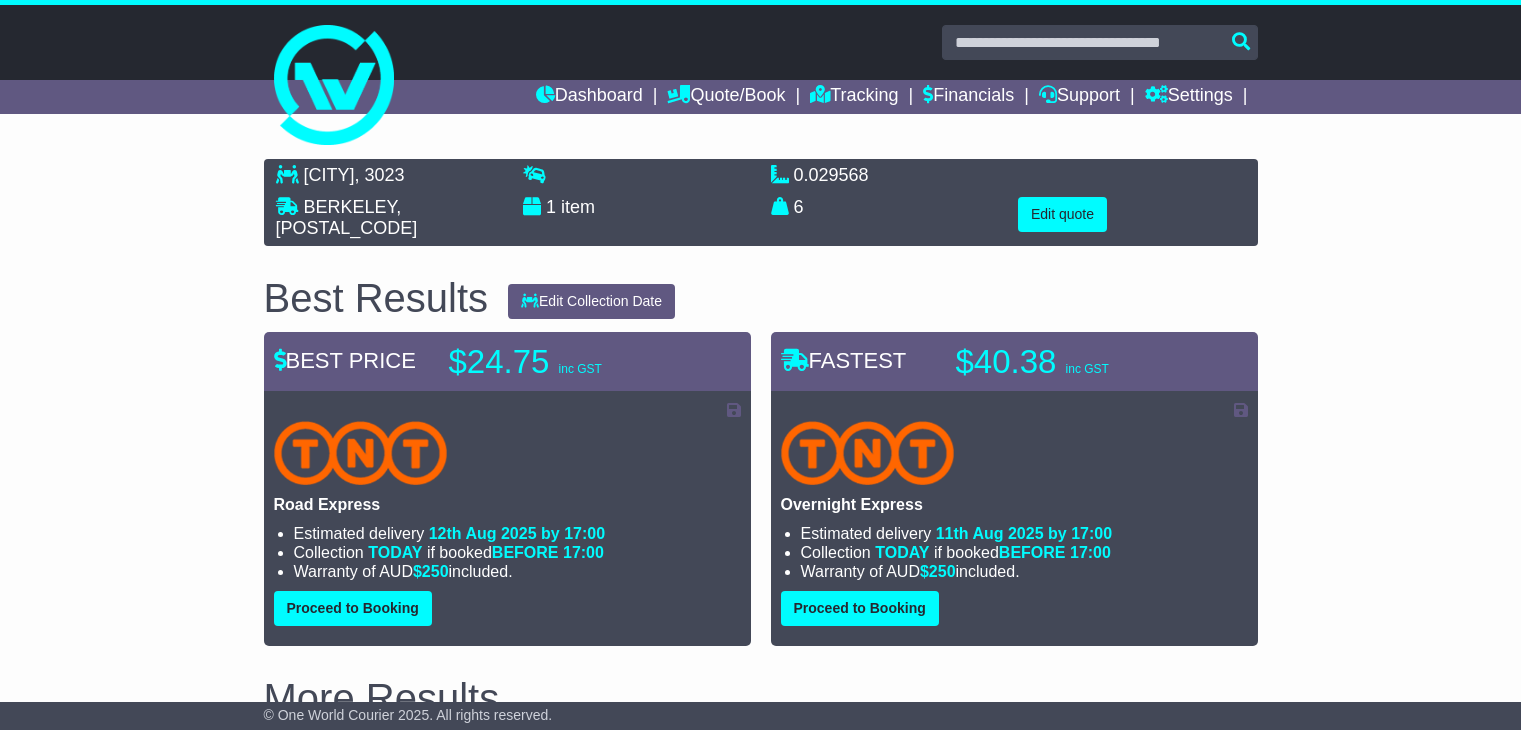 scroll, scrollTop: 0, scrollLeft: 0, axis: both 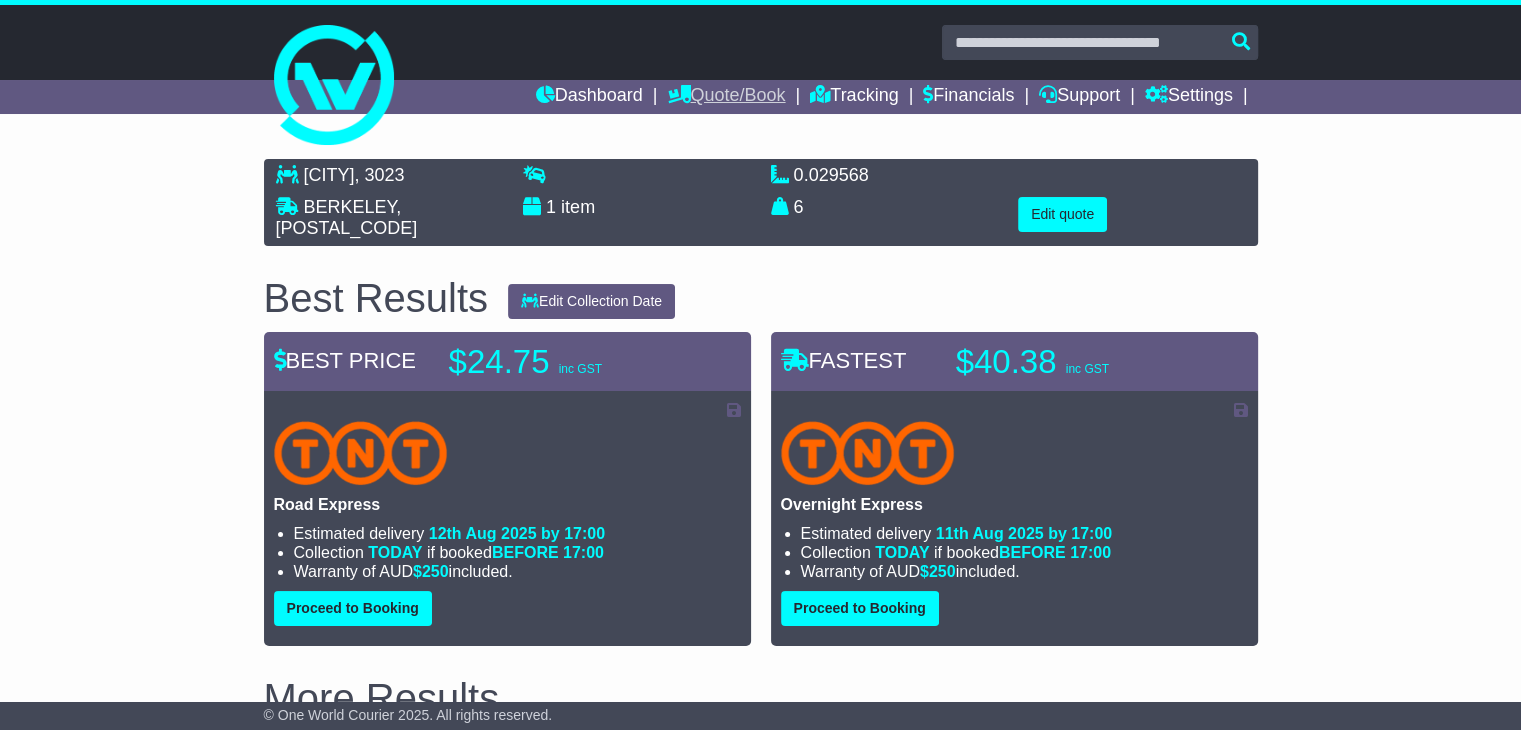 click on "Quote/Book" at bounding box center [726, 97] 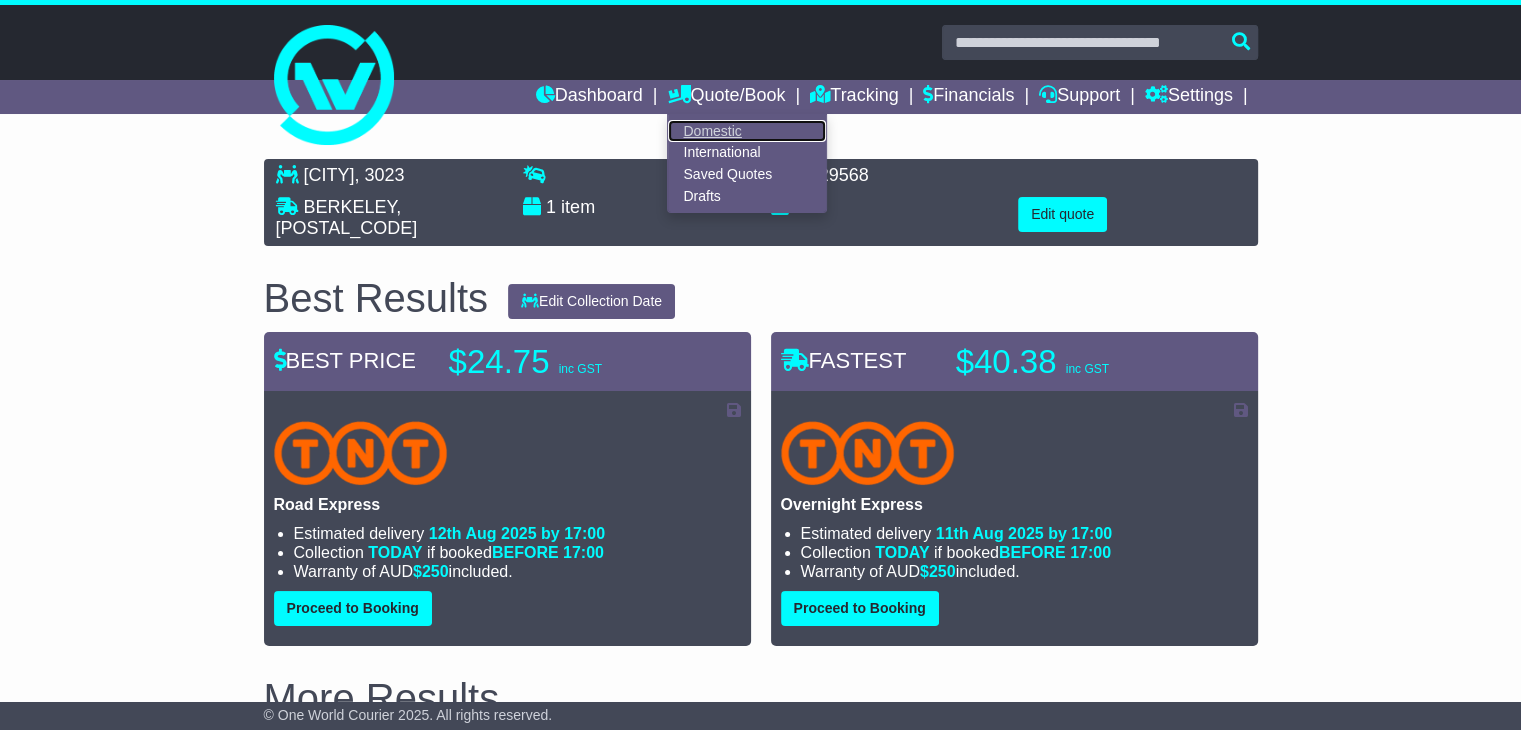click on "Domestic" at bounding box center [747, 131] 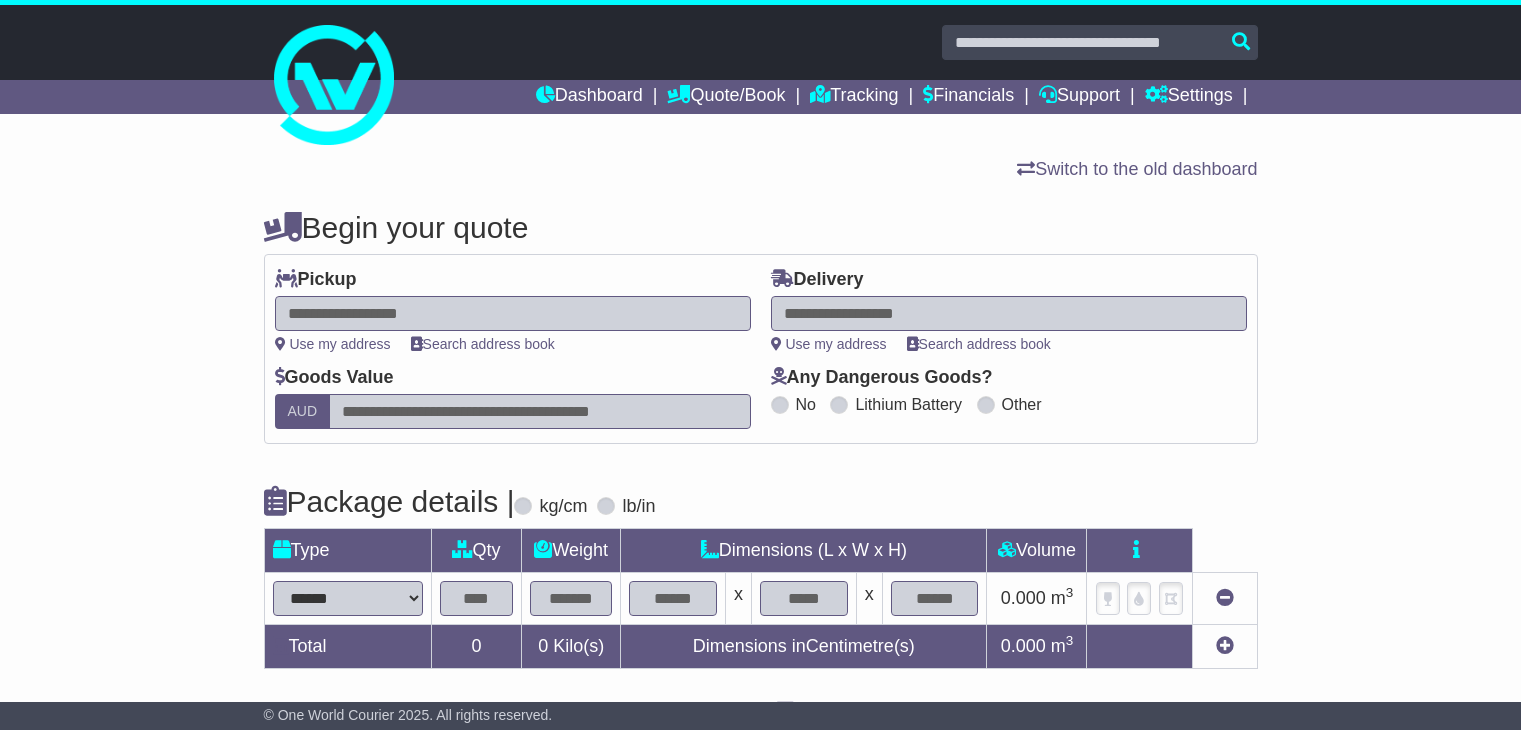 scroll, scrollTop: 0, scrollLeft: 0, axis: both 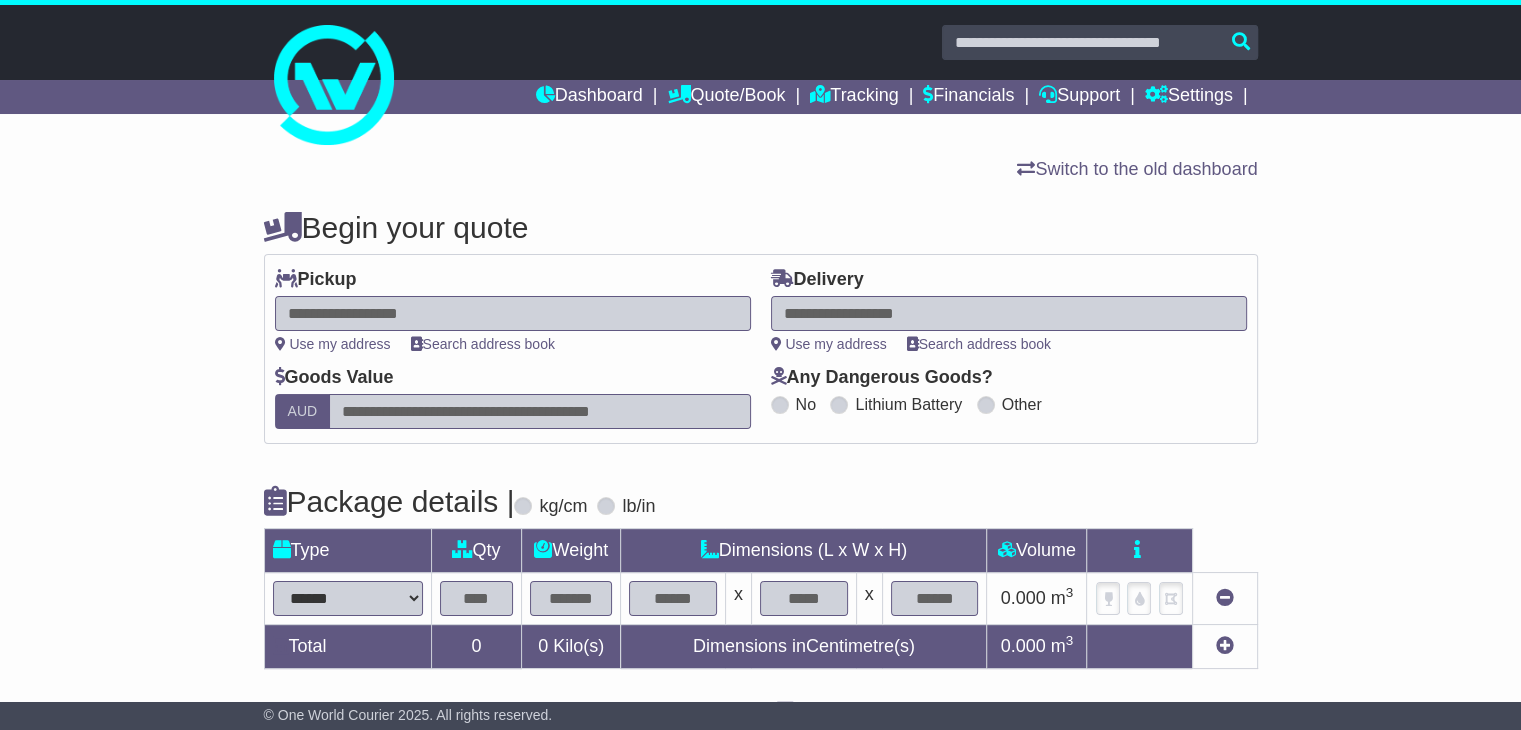 click at bounding box center (513, 313) 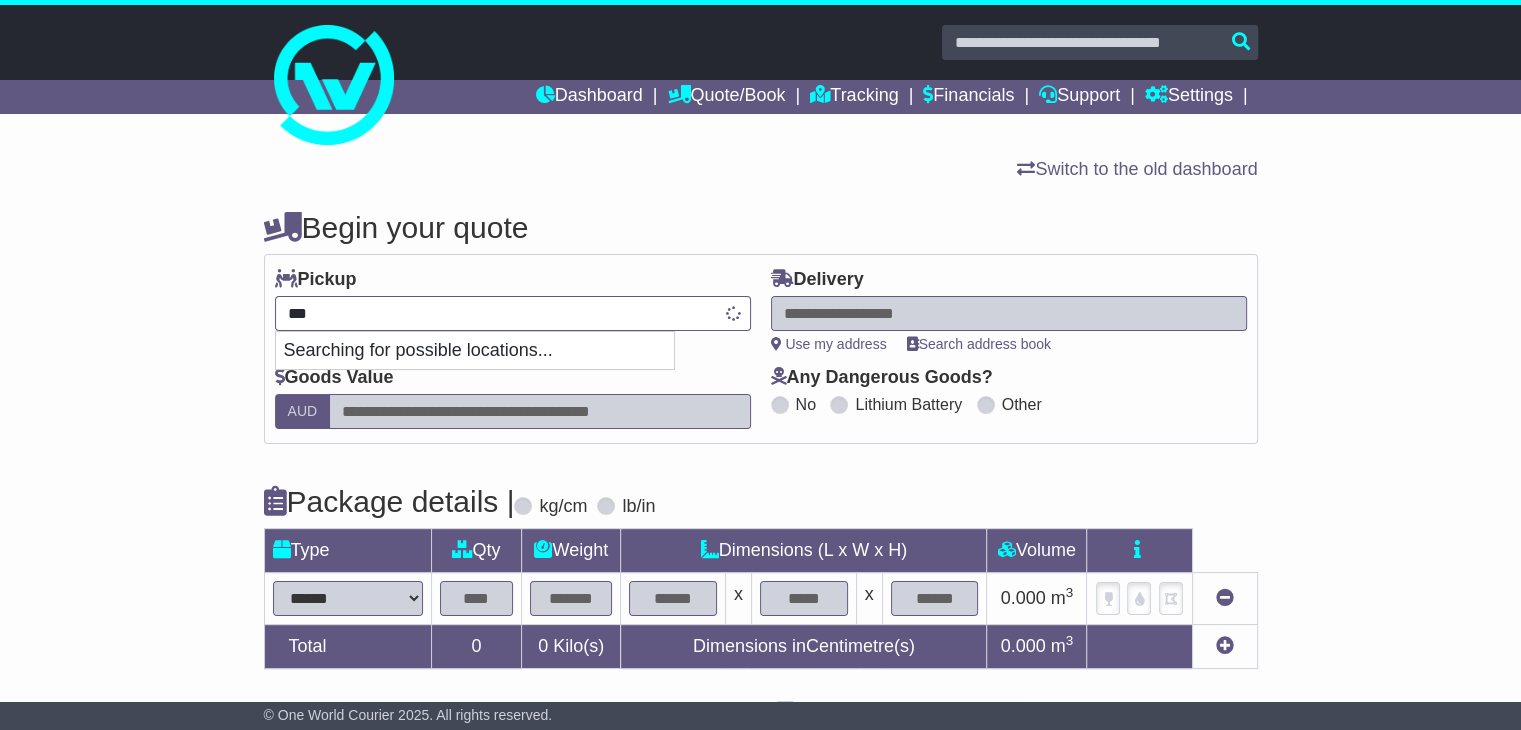 type on "****" 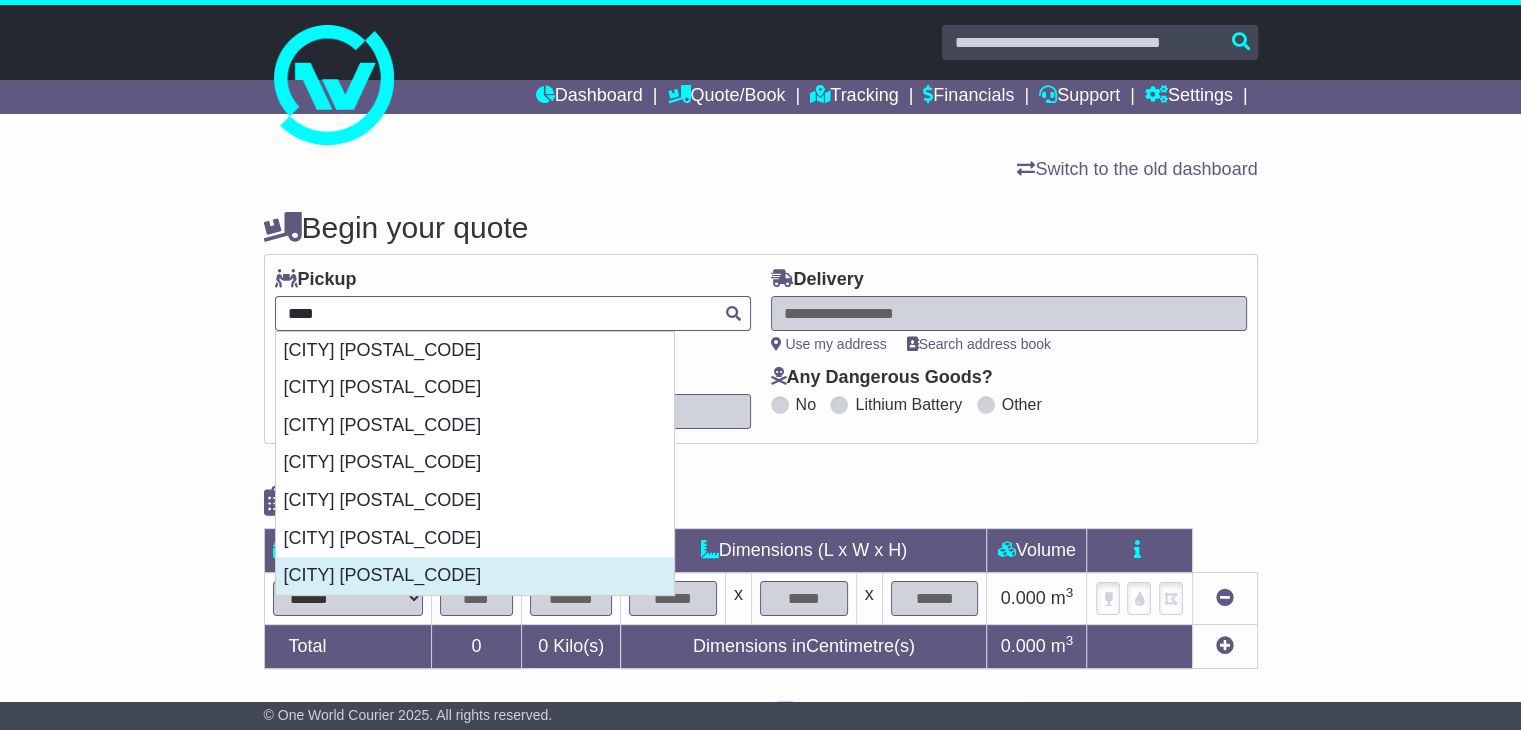 click on "[CITY] [POSTAL_CODE]" at bounding box center [475, 576] 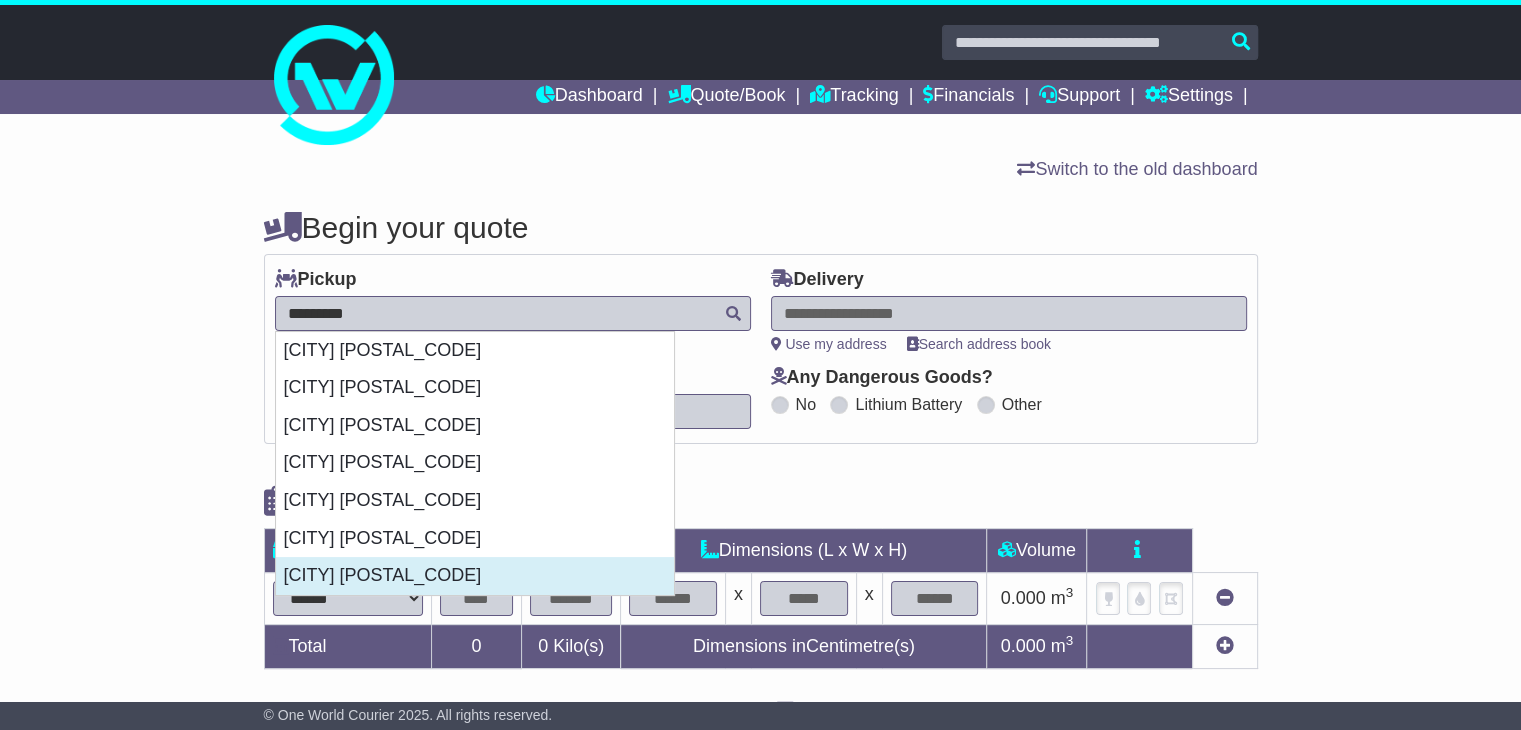 type on "**********" 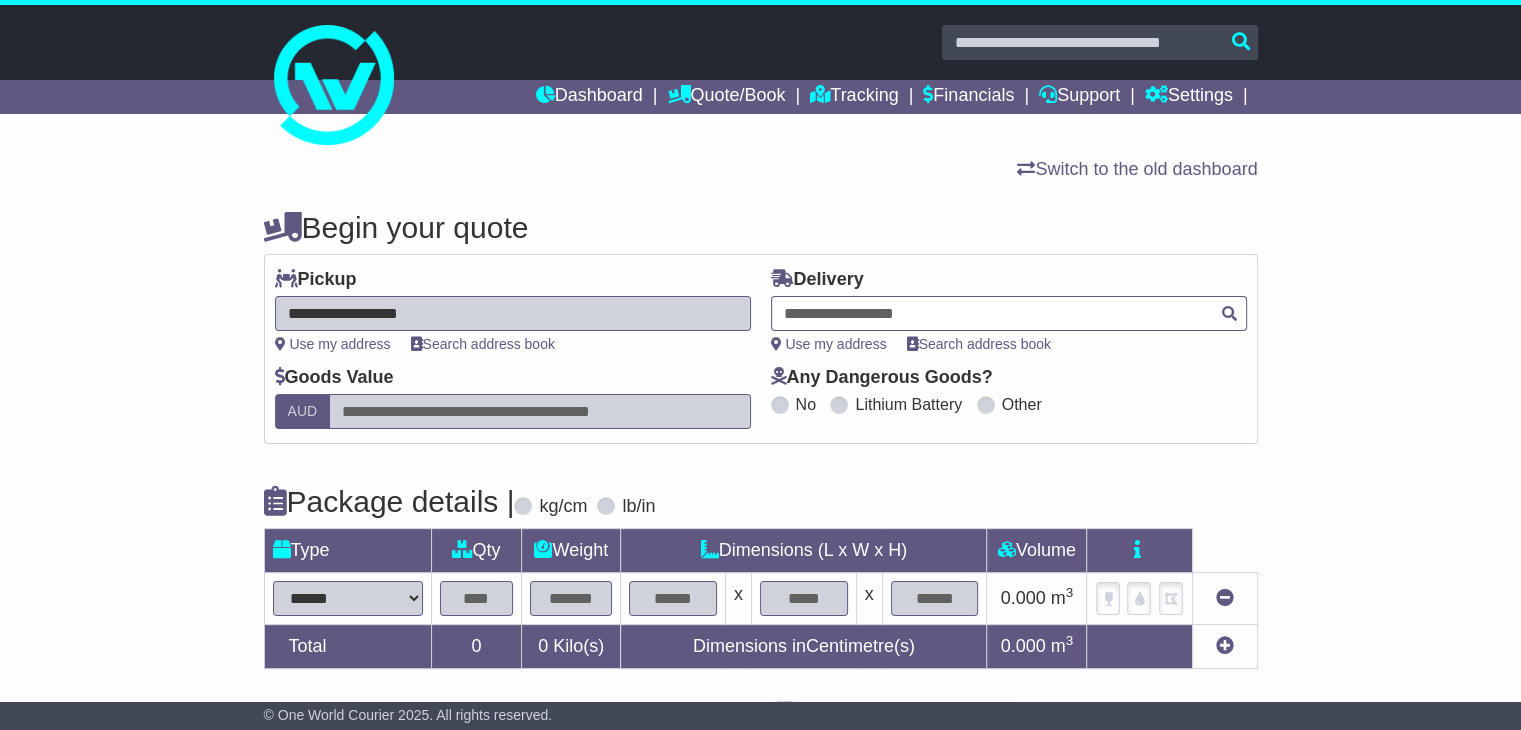 click at bounding box center (1009, 313) 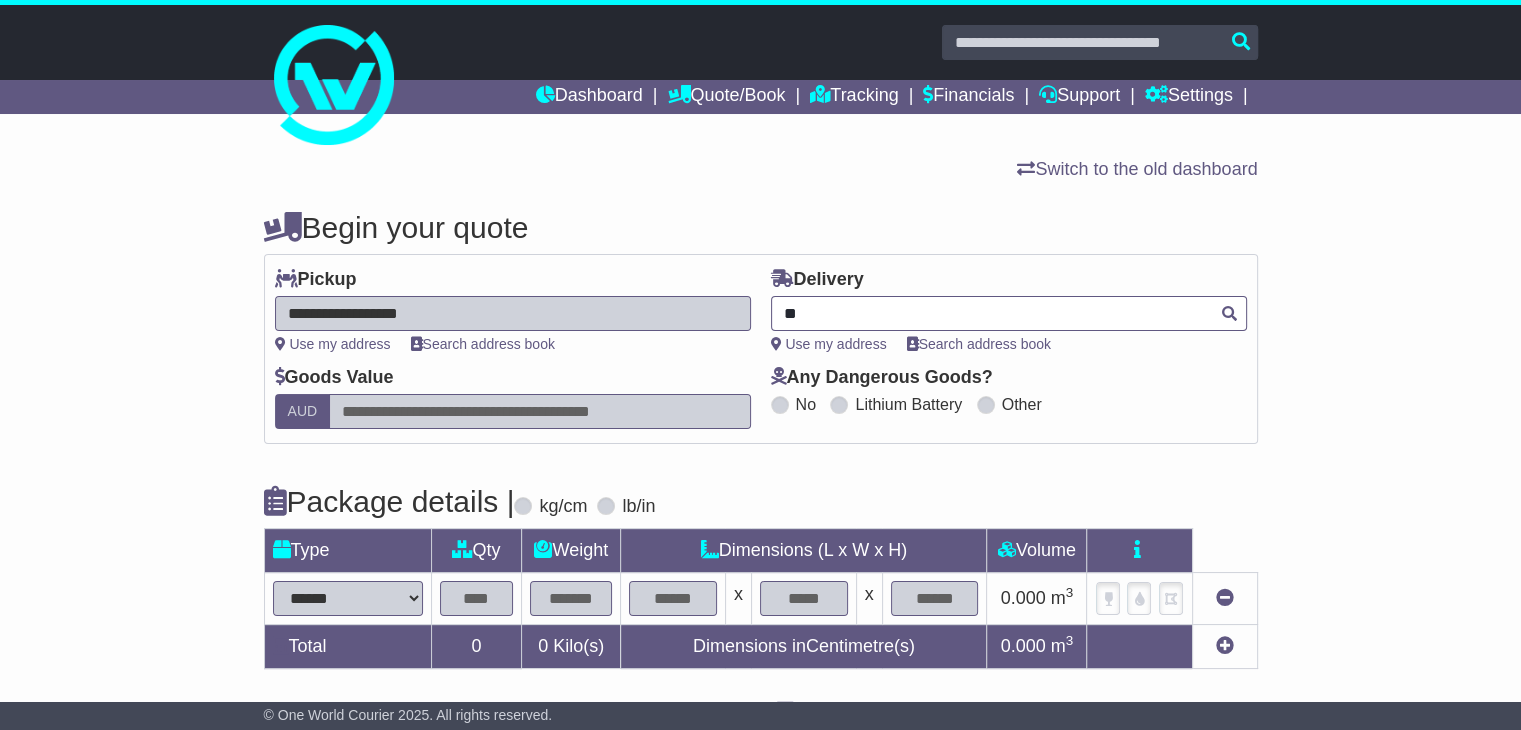 type on "*" 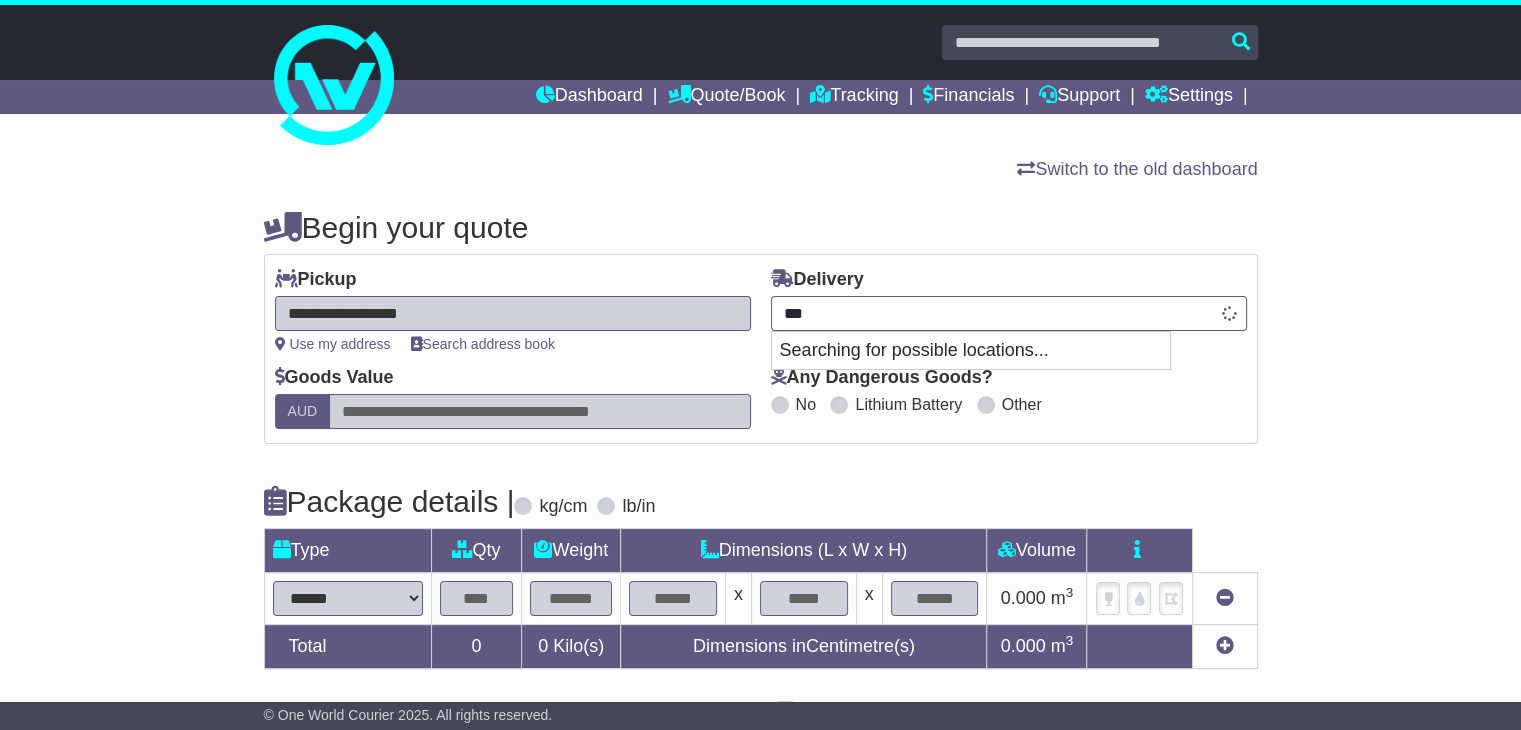 type on "****" 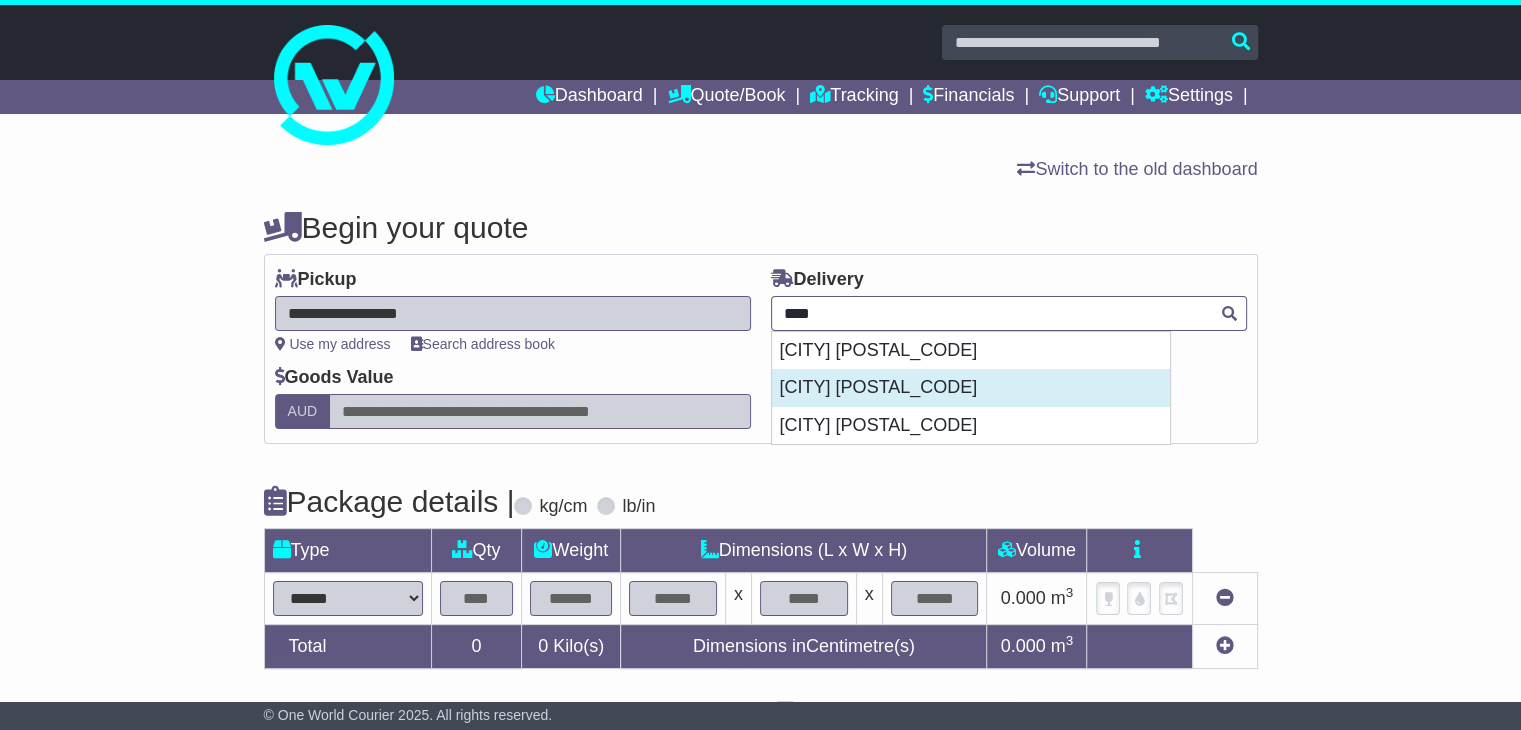 drag, startPoint x: 830, startPoint y: 391, endPoint x: 588, endPoint y: 432, distance: 245.44856 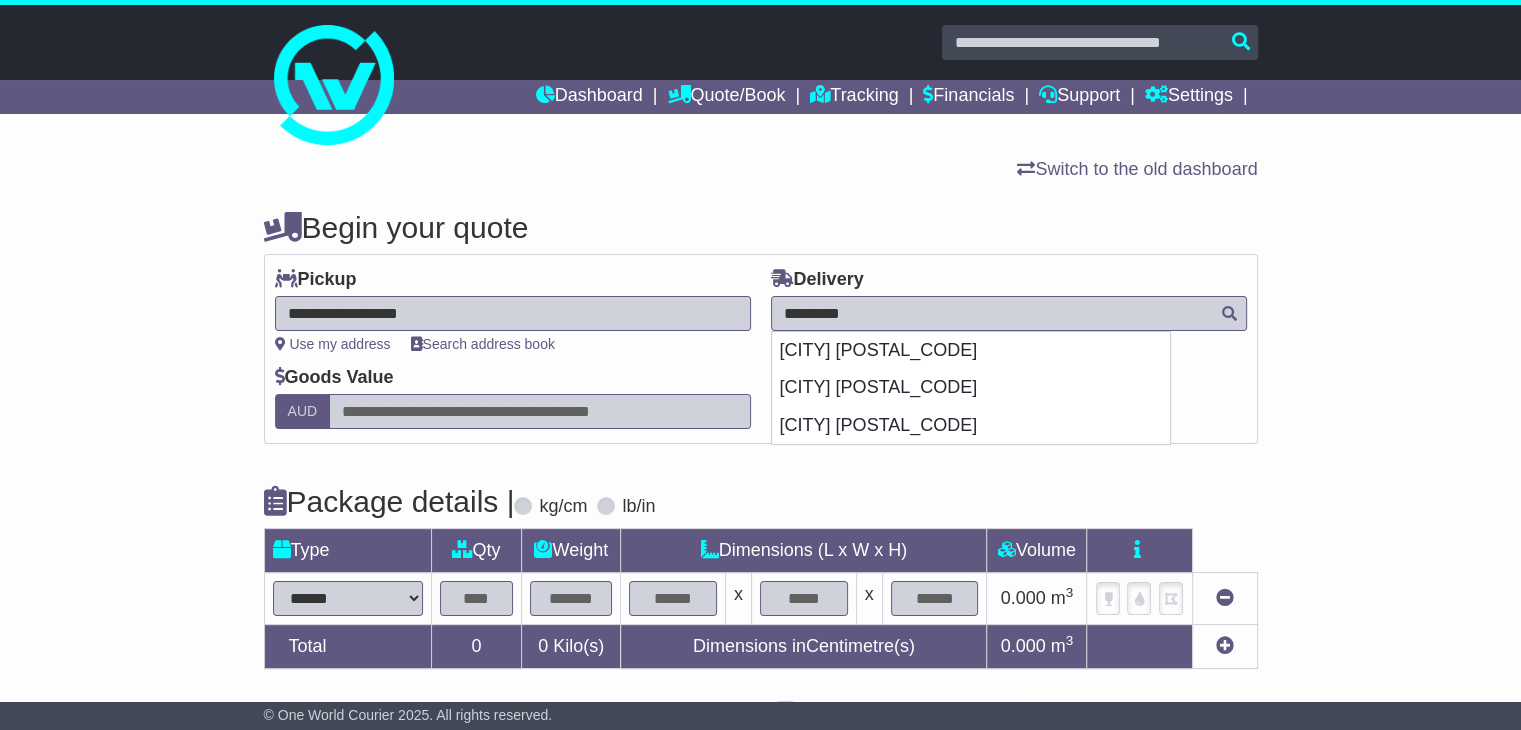 type on "**********" 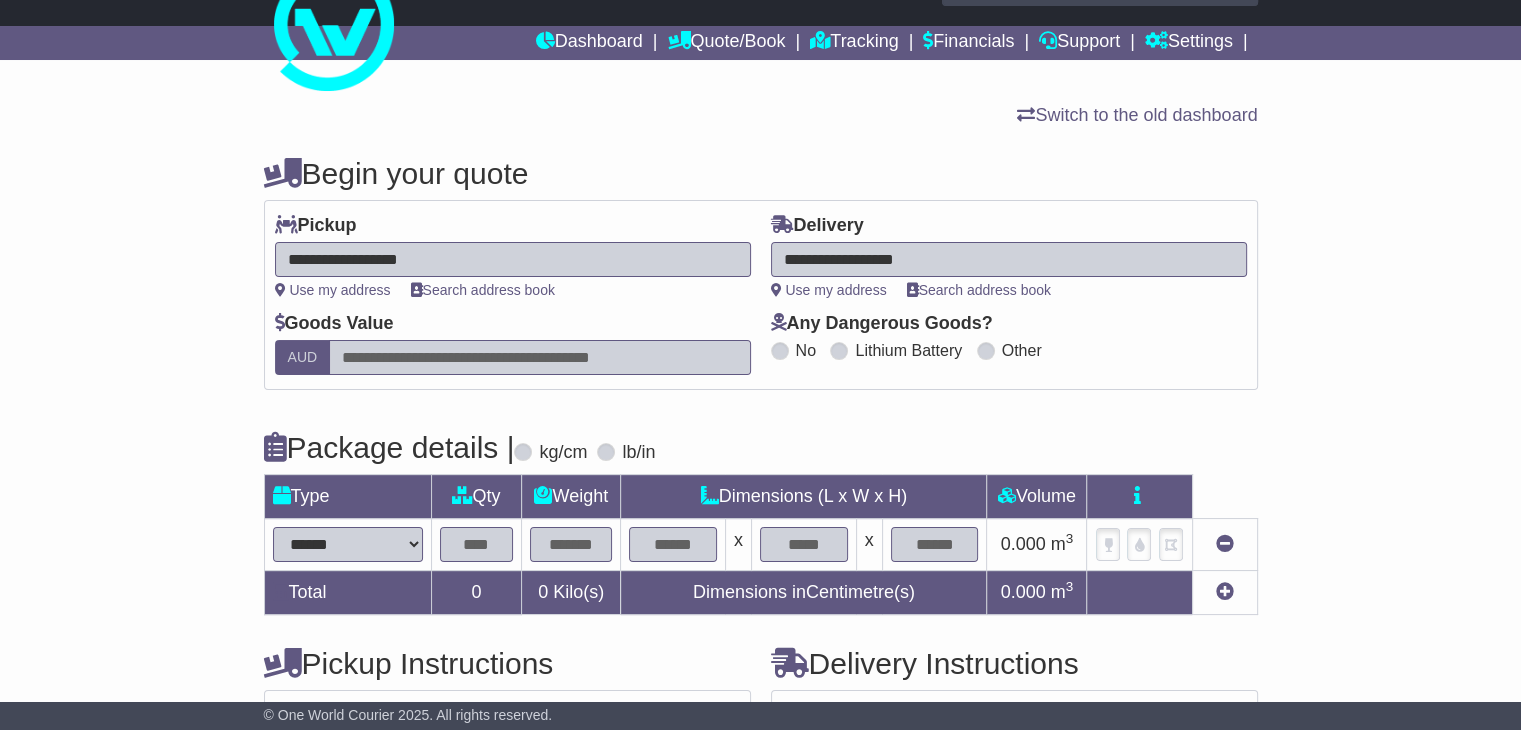 scroll, scrollTop: 100, scrollLeft: 0, axis: vertical 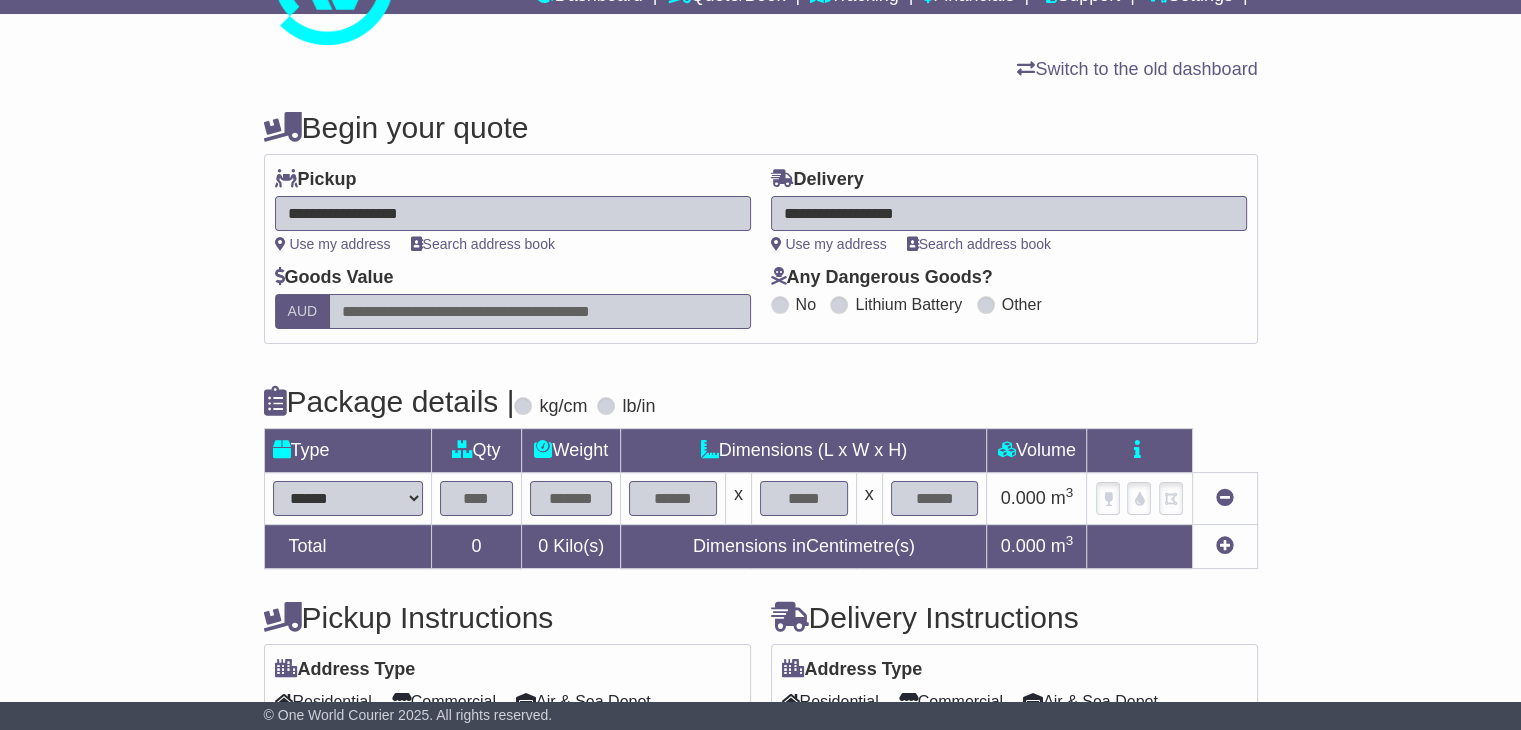 click at bounding box center [477, 498] 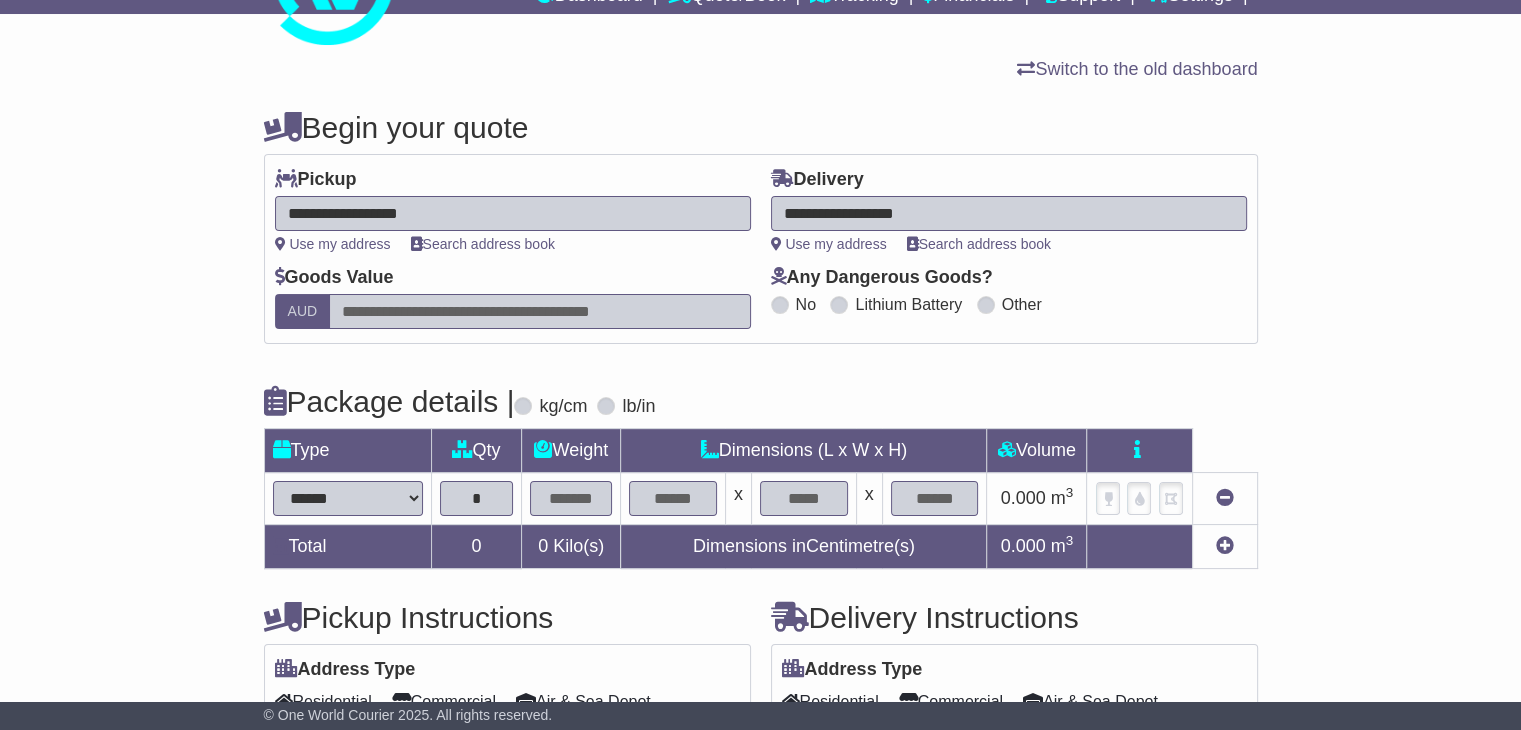 type on "*" 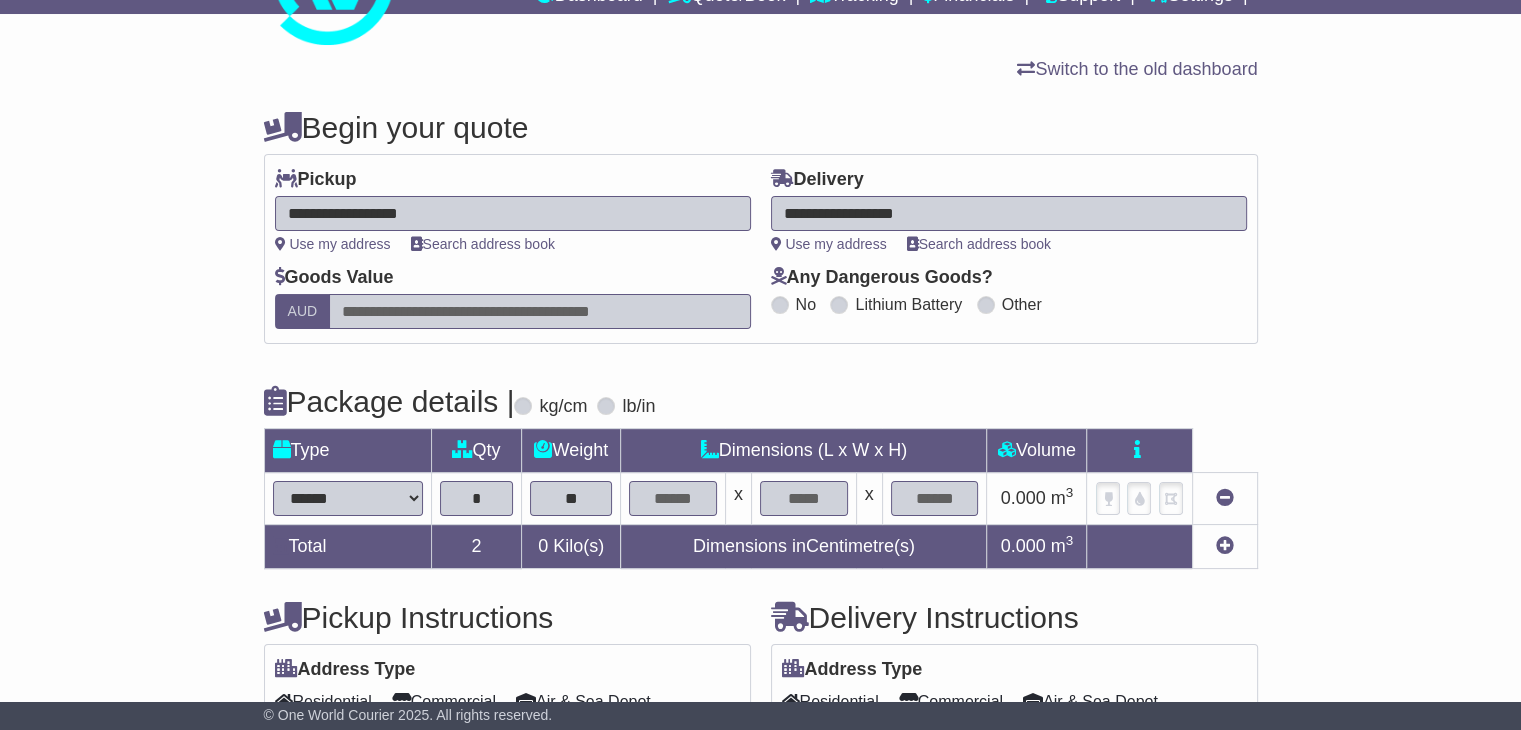type on "**" 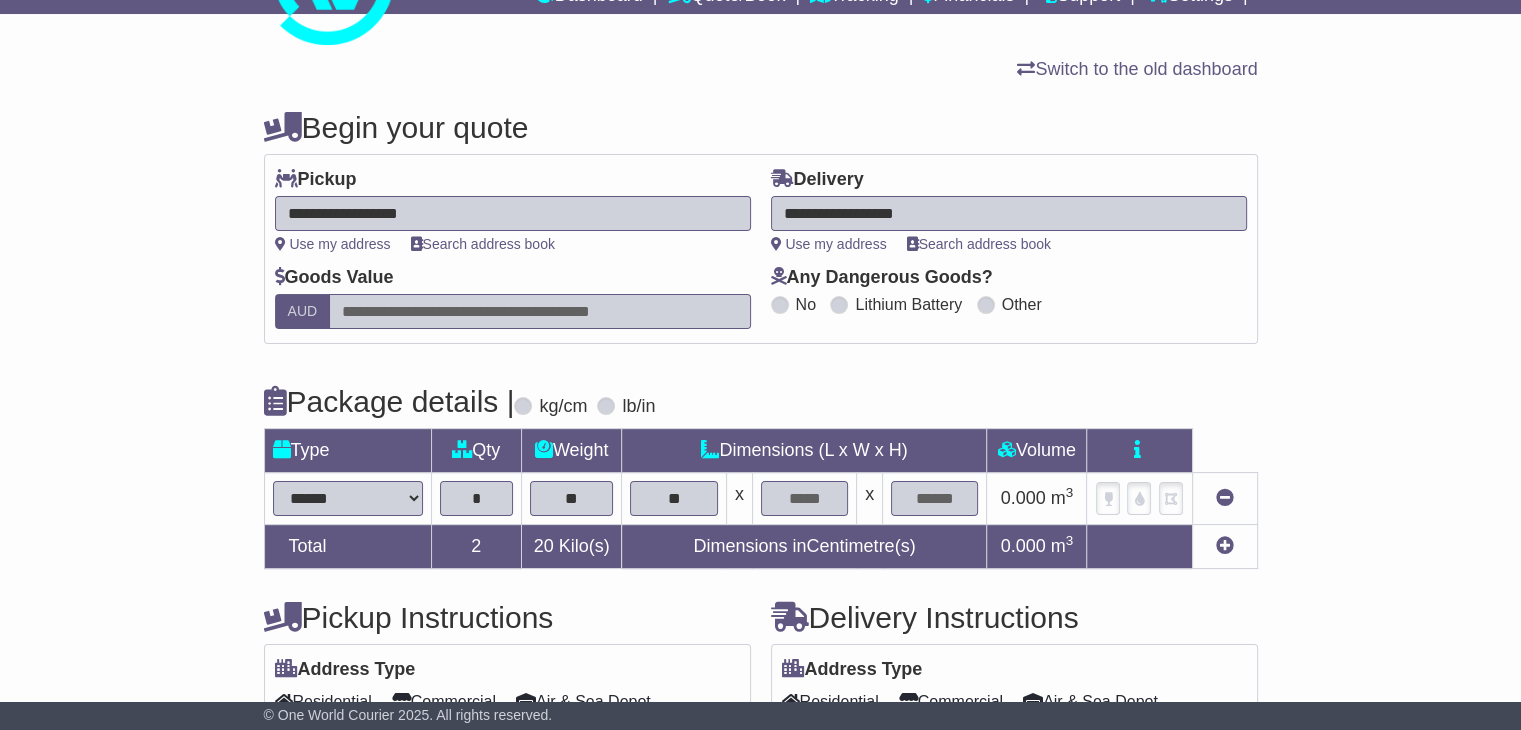 type on "**" 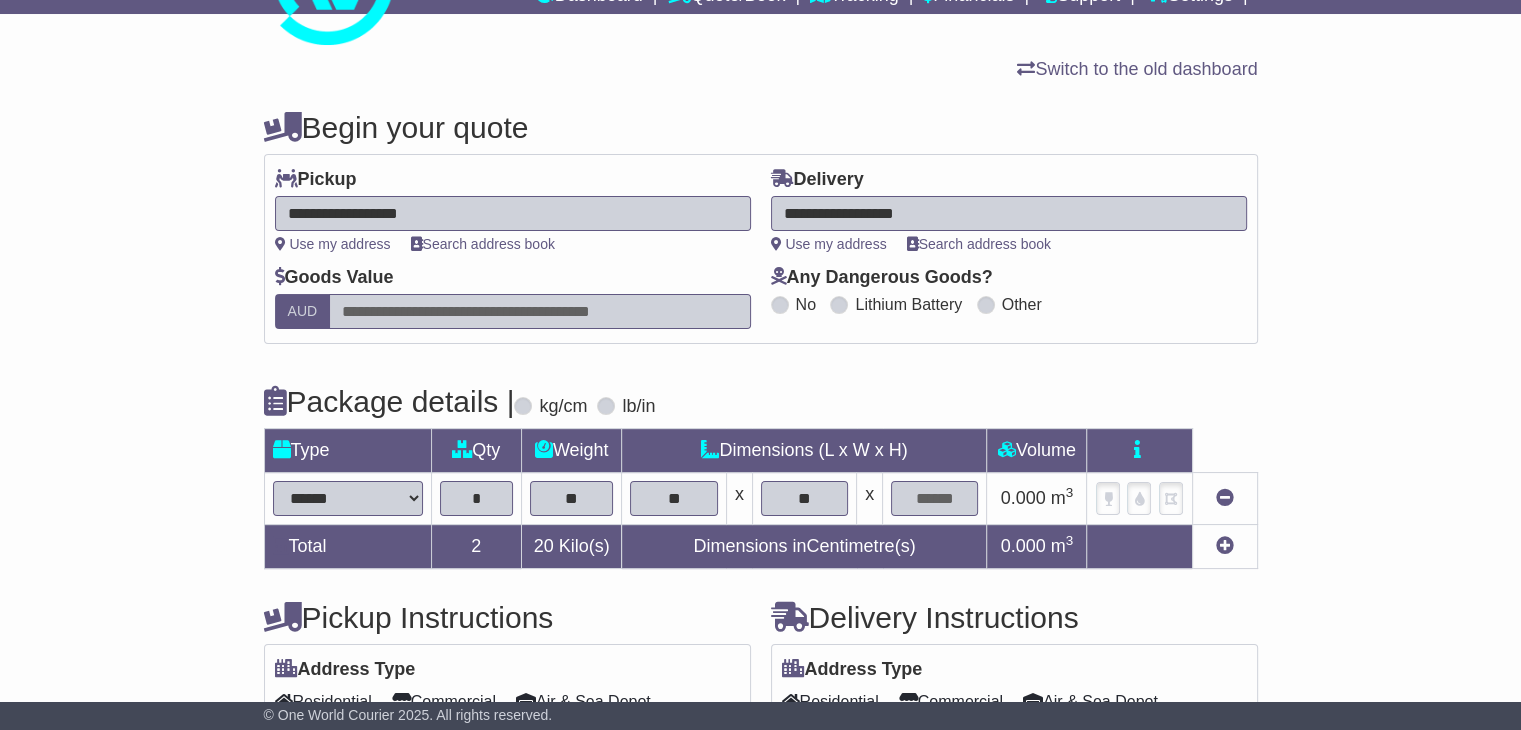 type on "**" 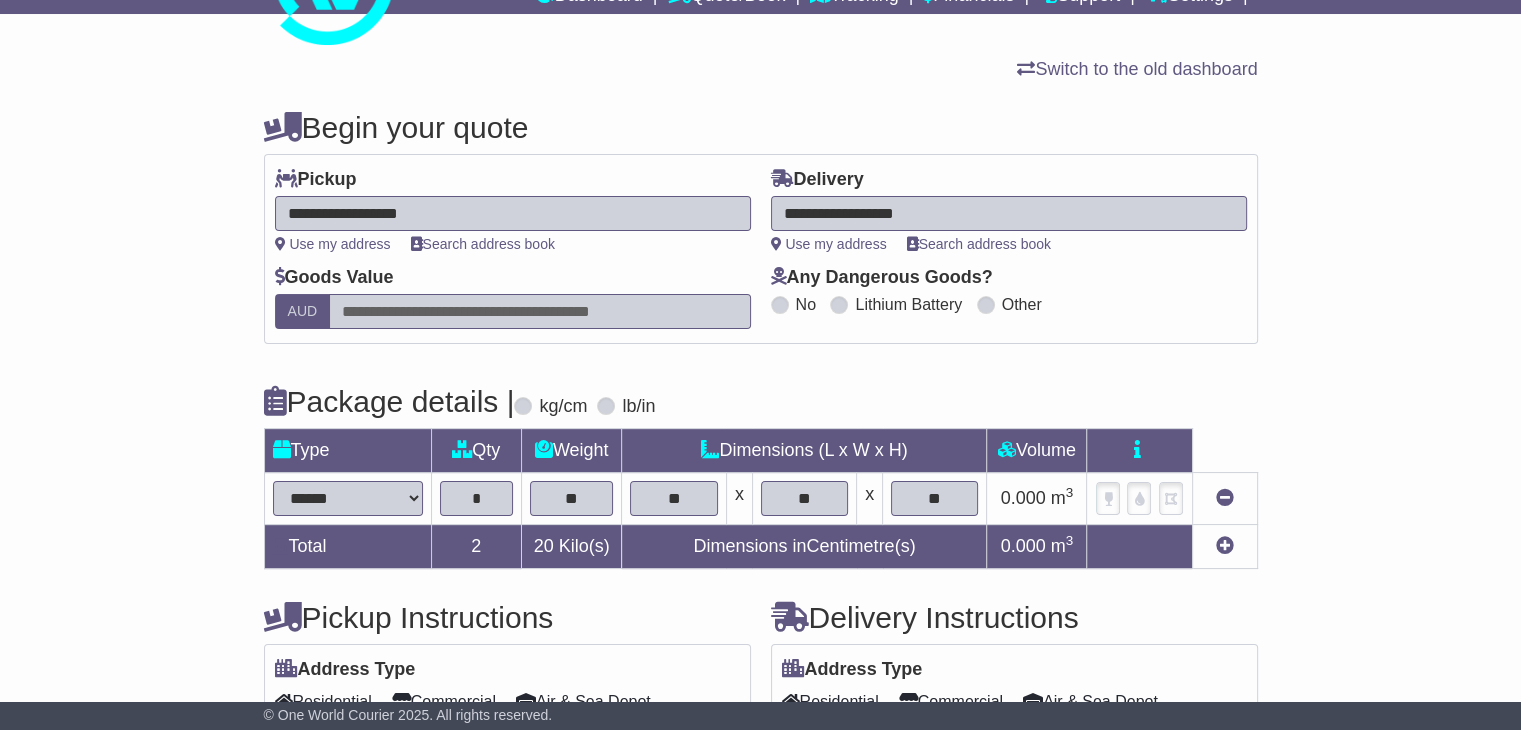 type on "**" 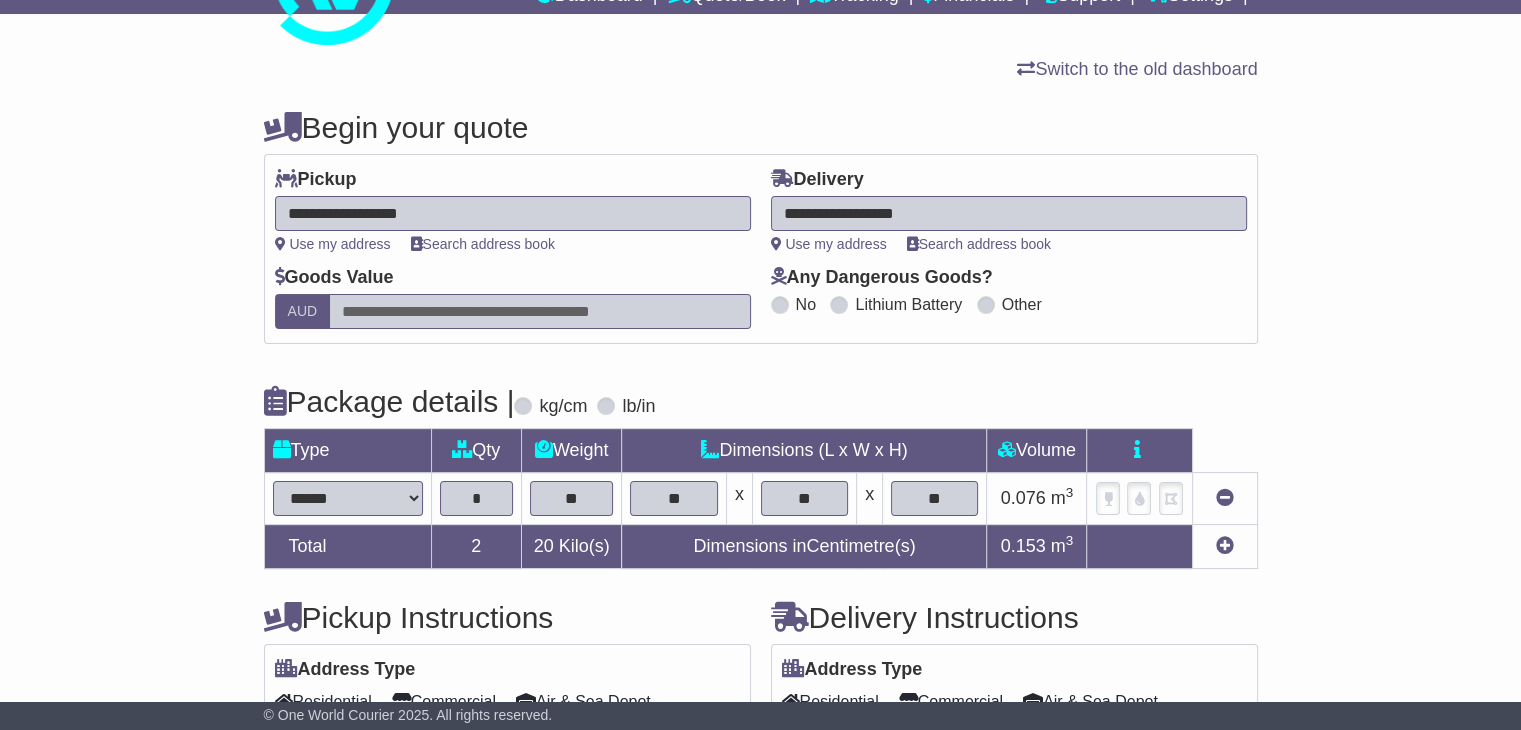 click at bounding box center [1225, 545] 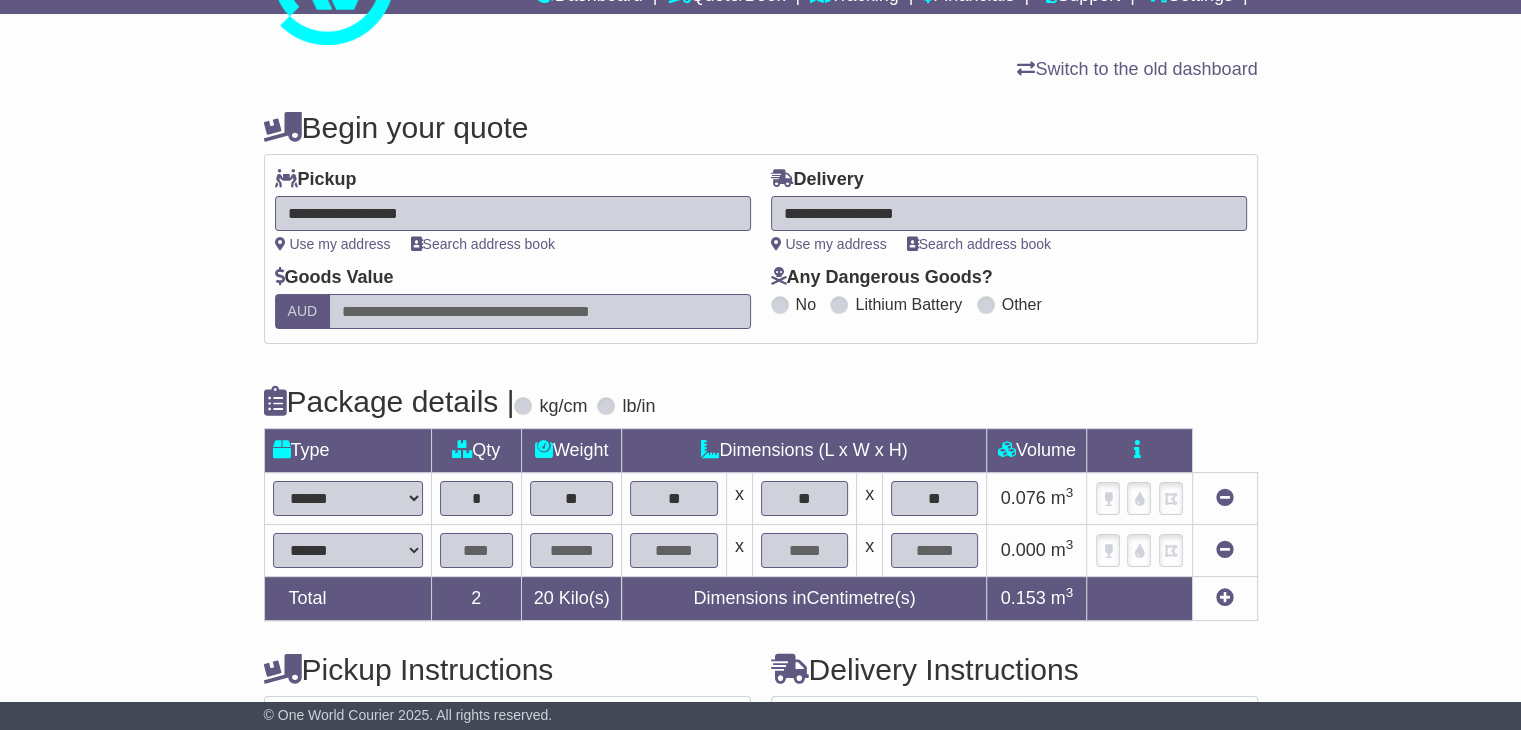 click at bounding box center (476, 550) 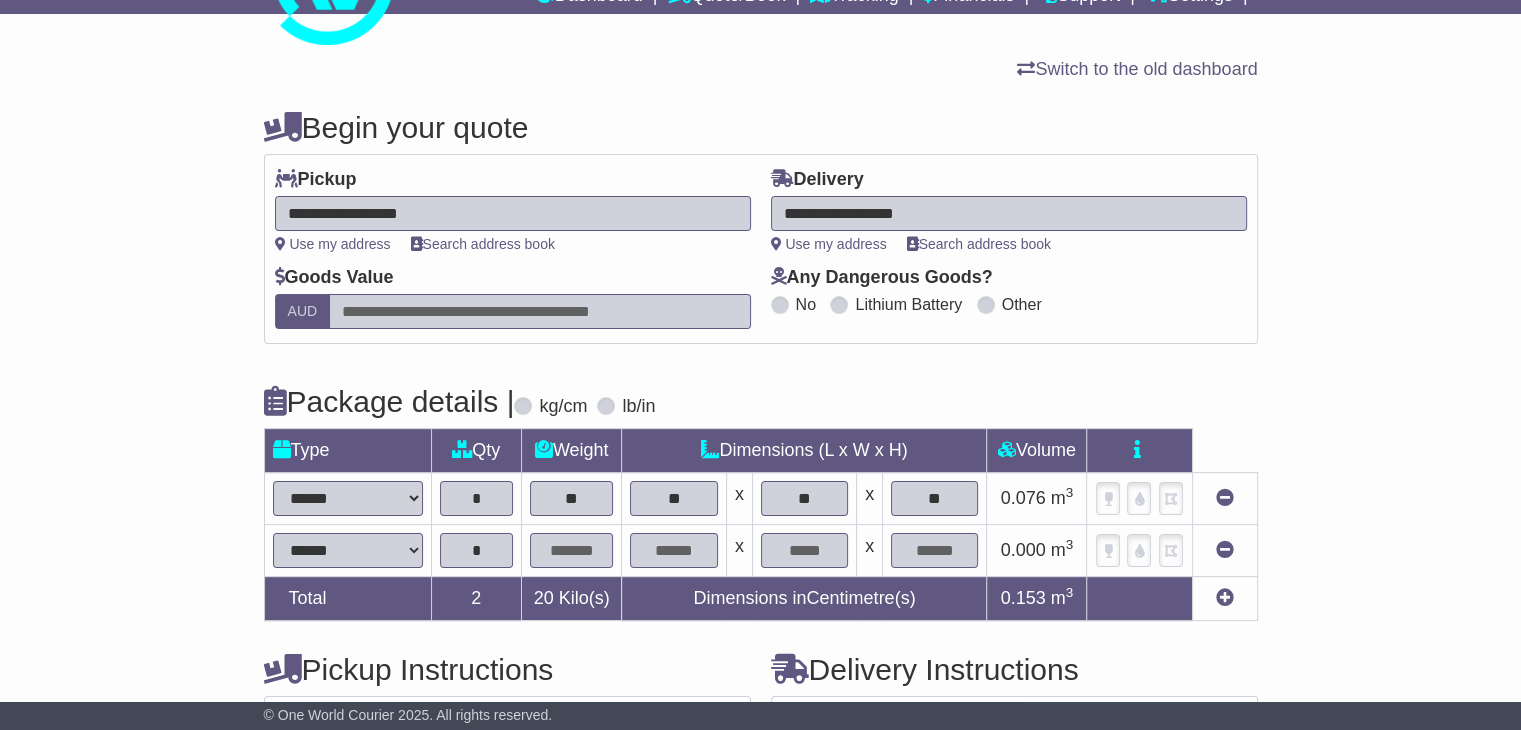 type on "*" 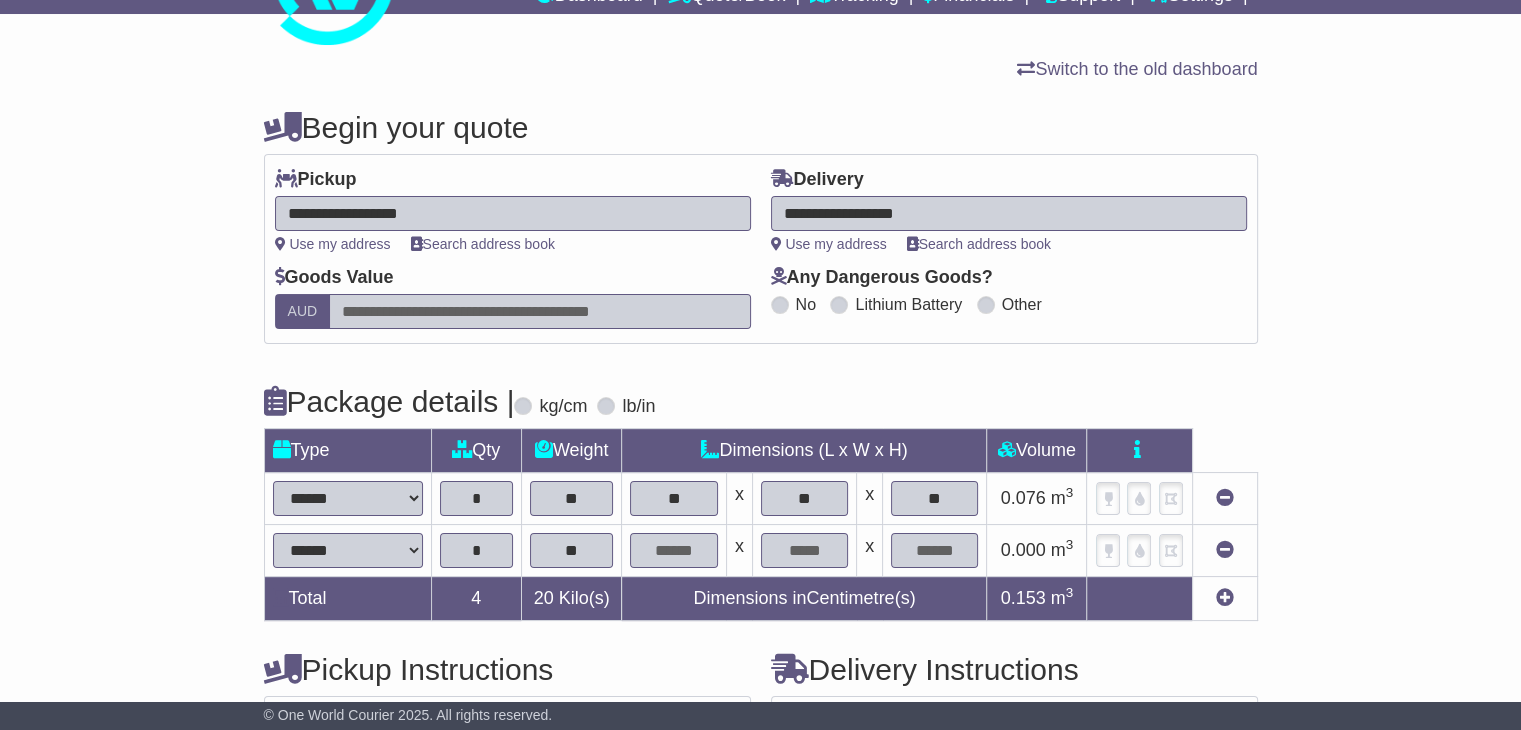 type on "**" 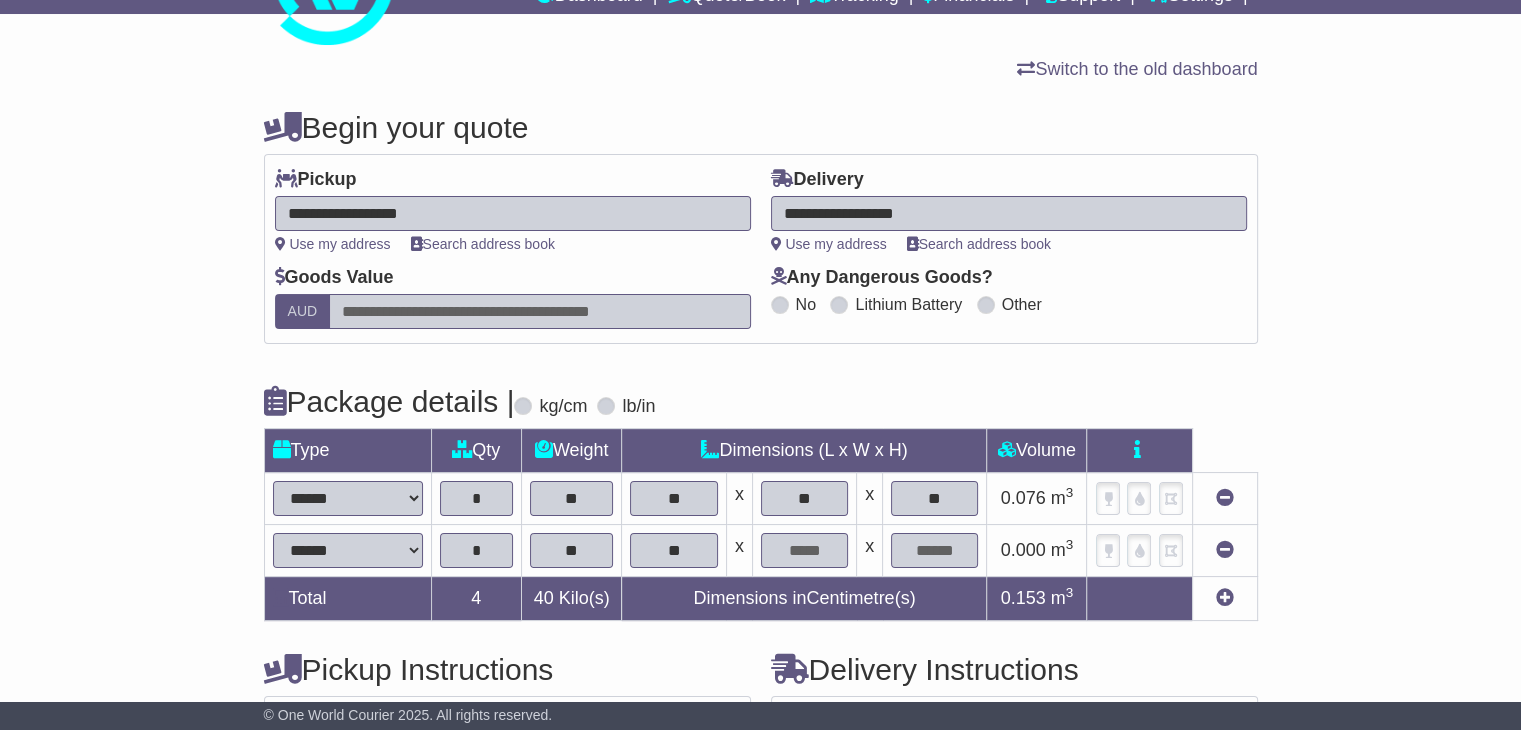 type on "**" 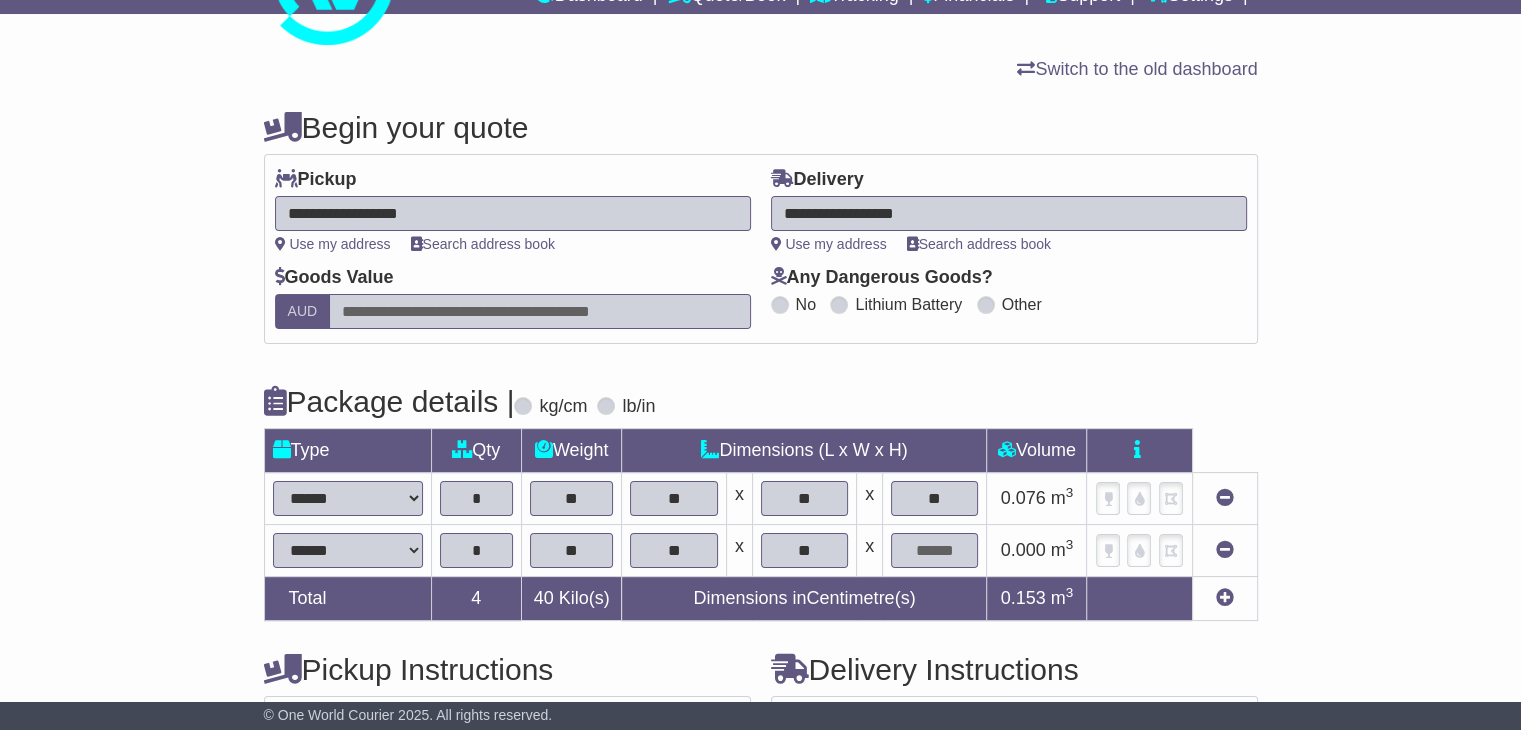 type on "**" 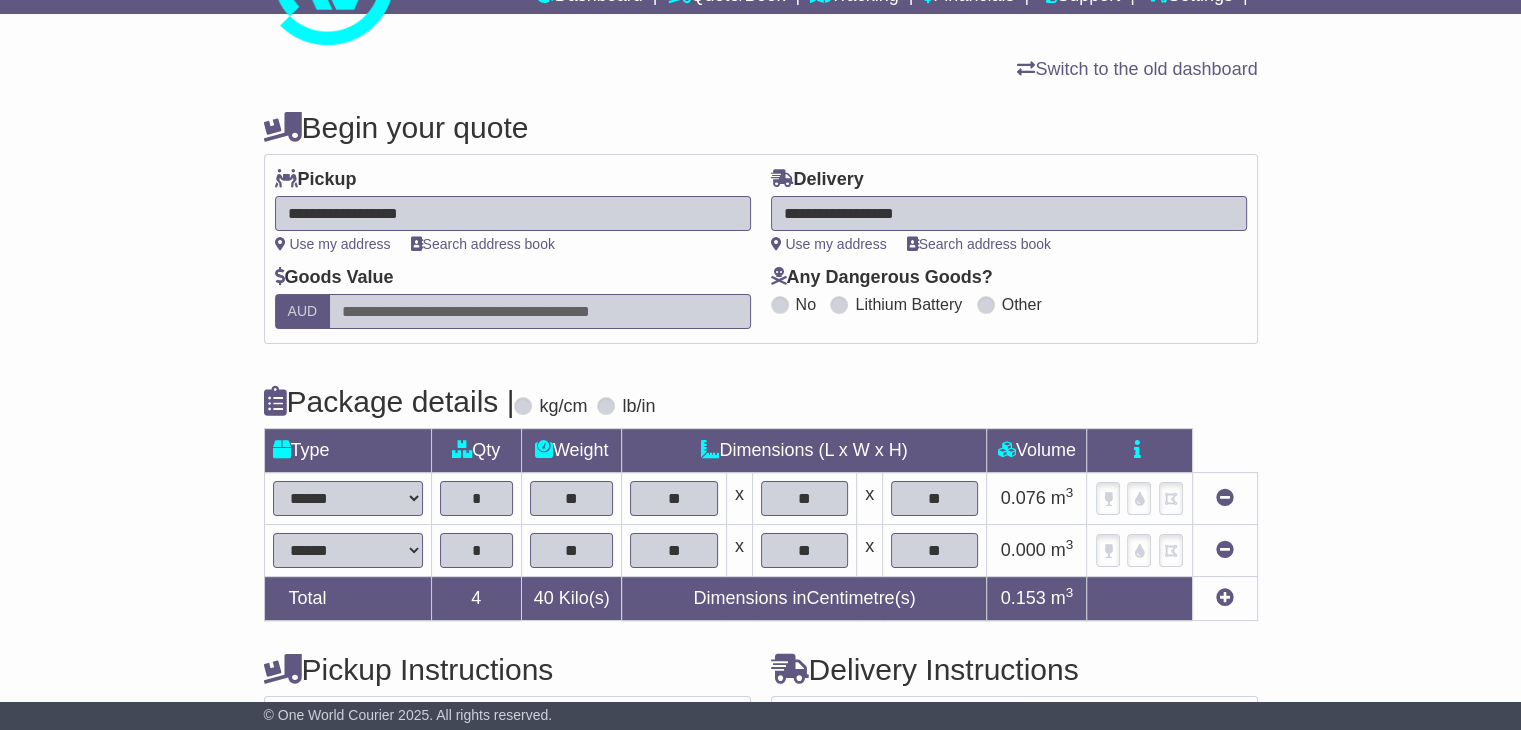 type on "**" 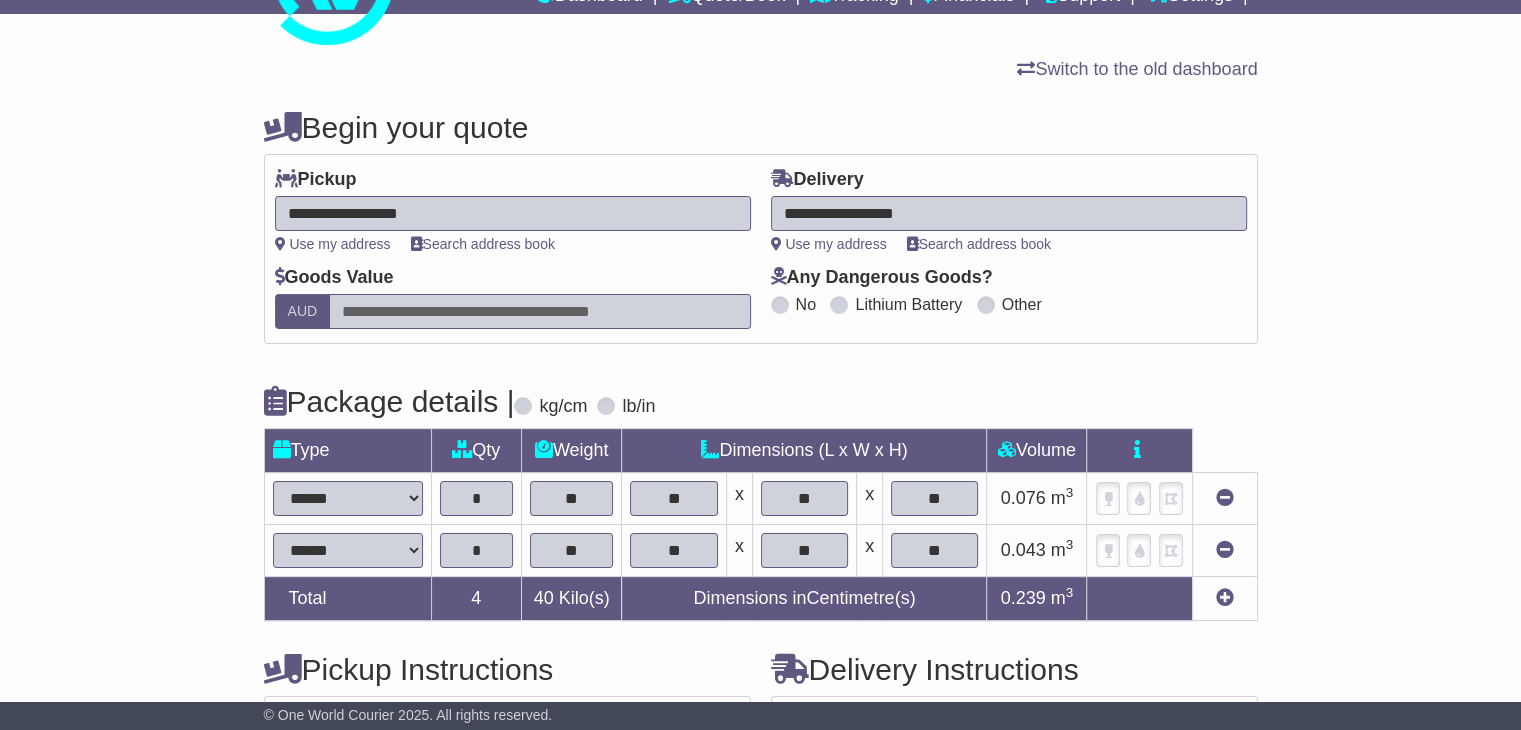 click at bounding box center [1225, 597] 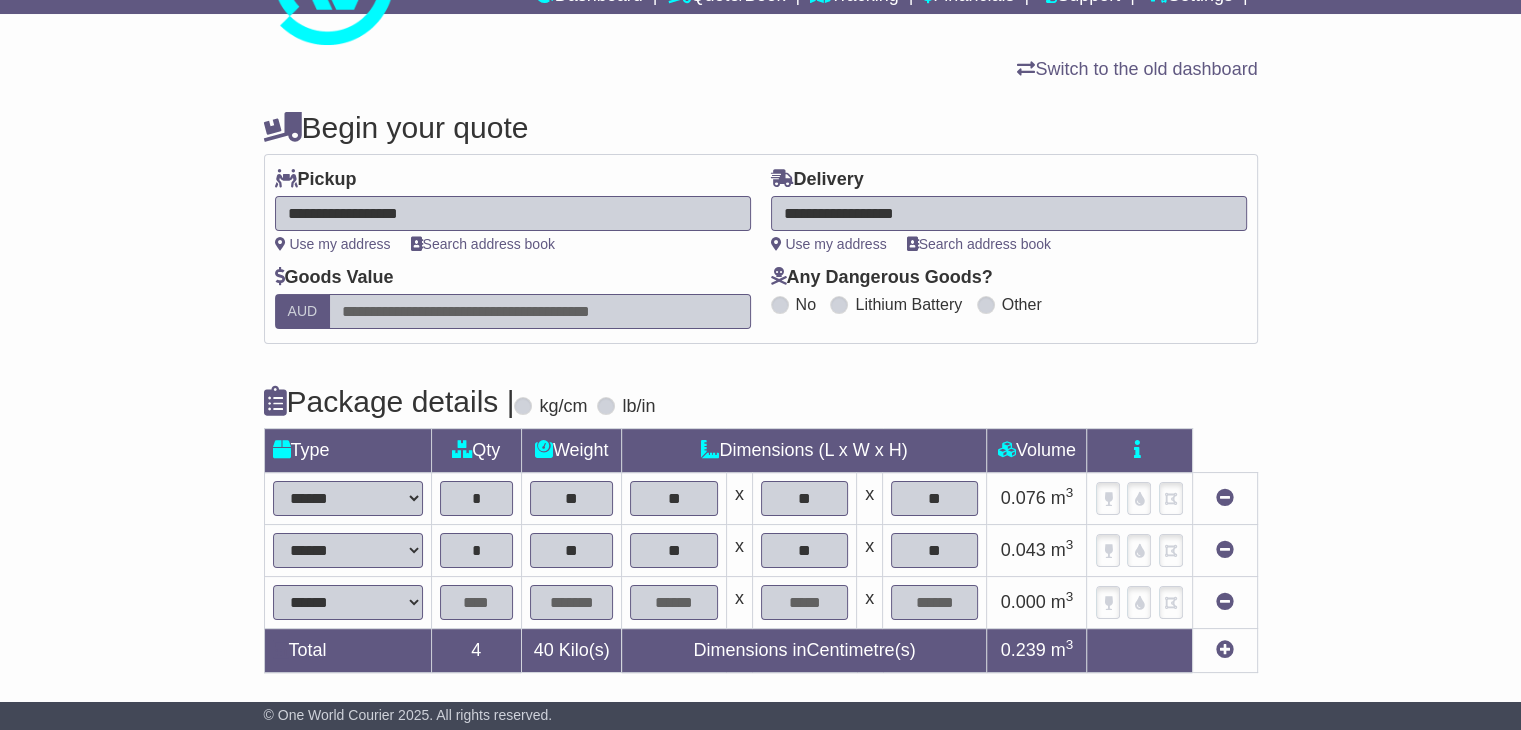 click at bounding box center [476, 602] 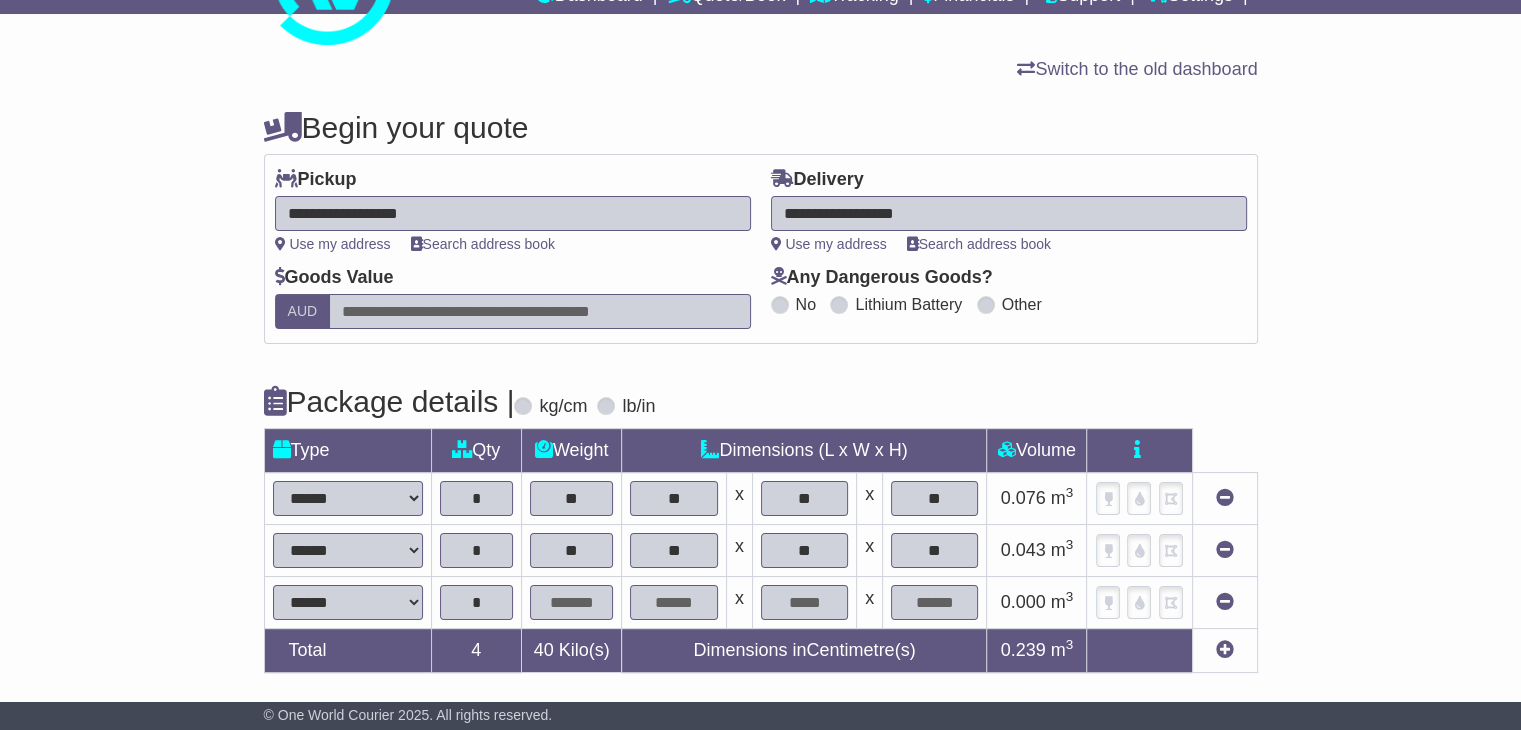 type on "*" 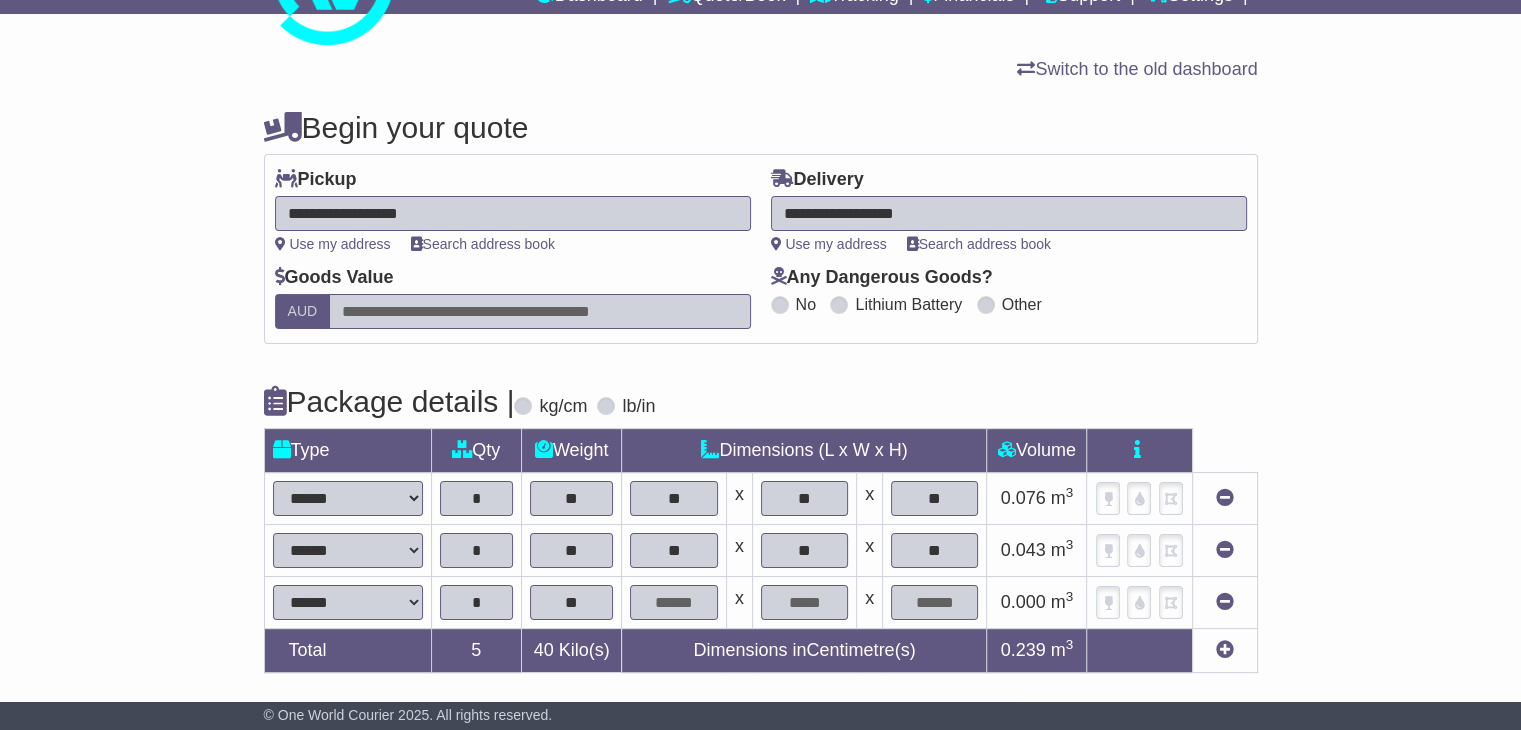 type on "**" 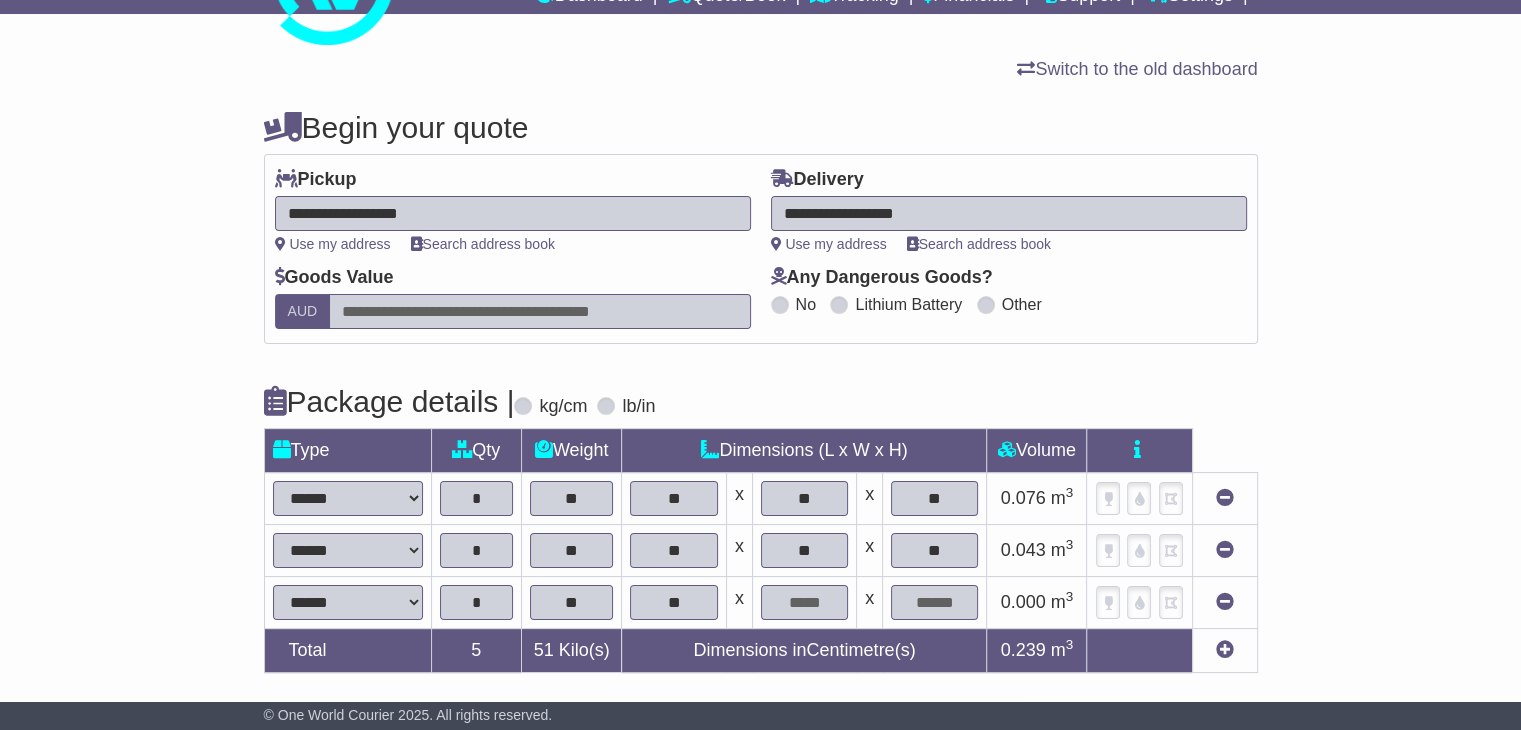type on "**" 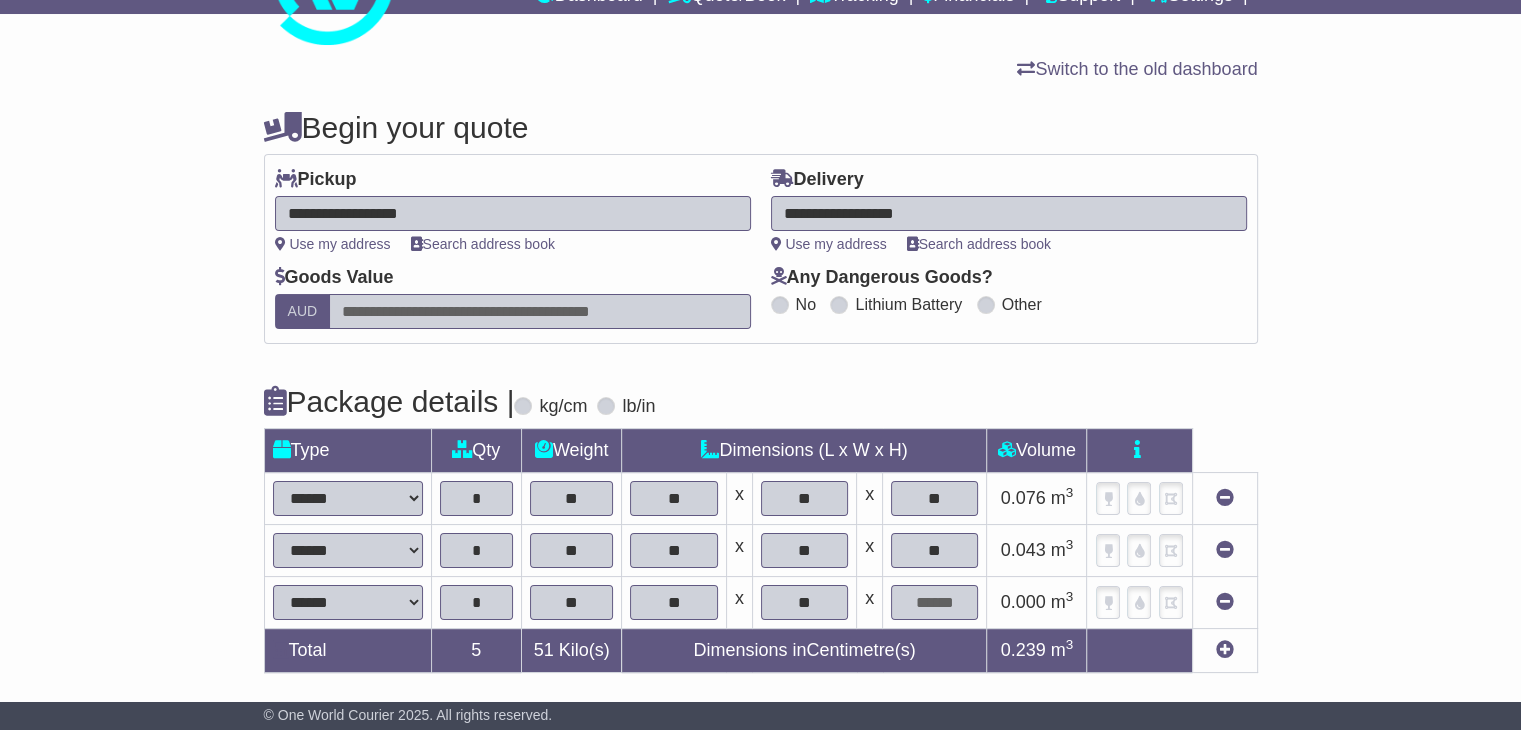 type on "**" 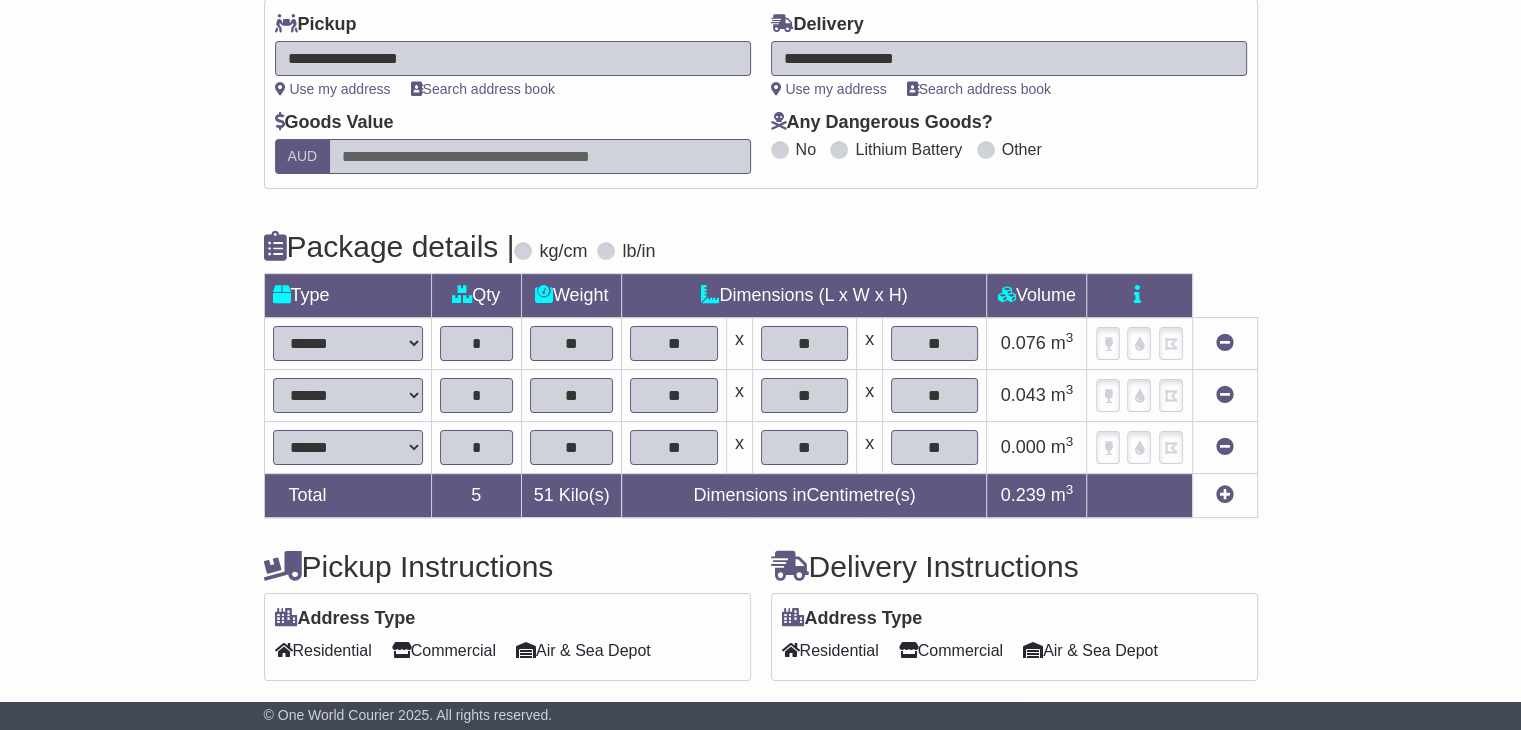 scroll, scrollTop: 300, scrollLeft: 0, axis: vertical 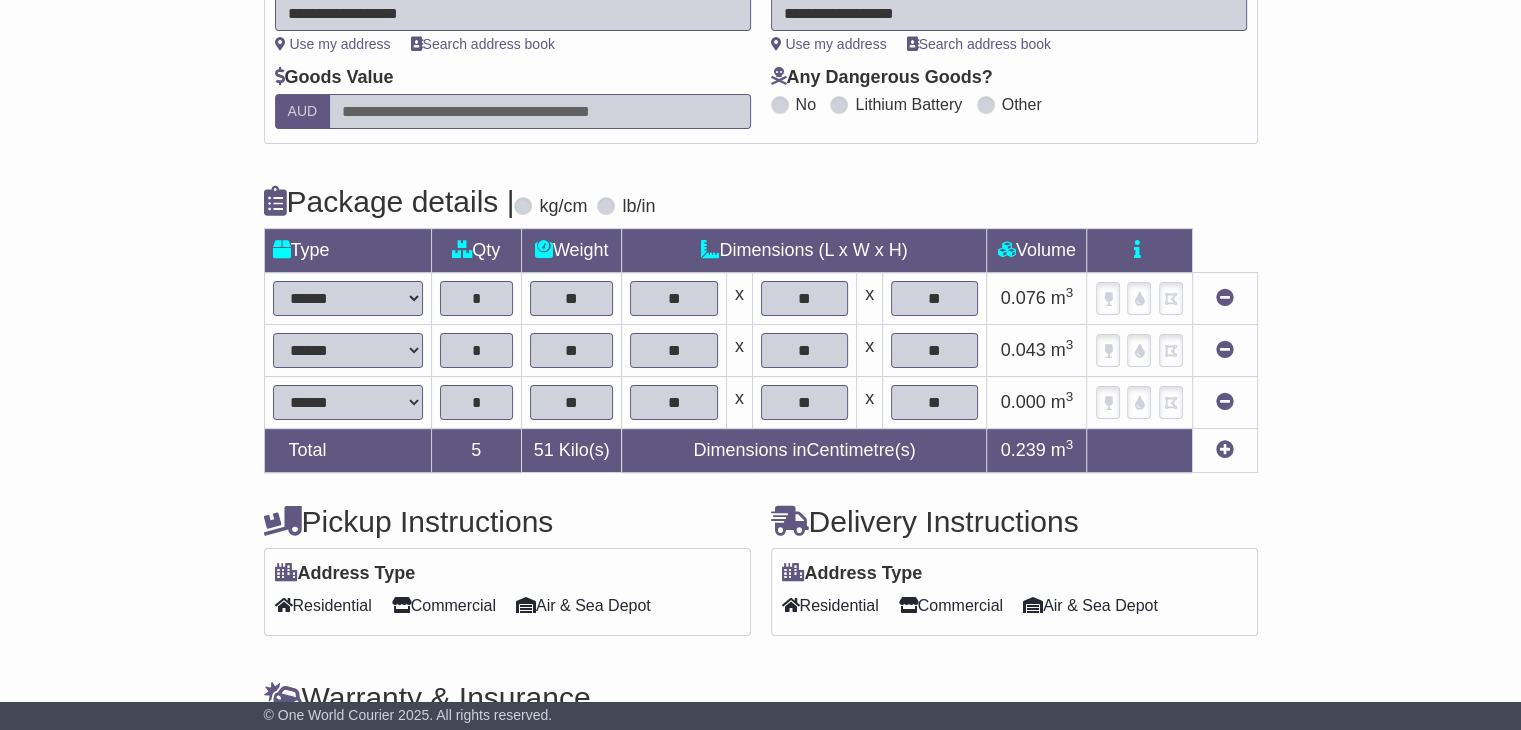 type on "**" 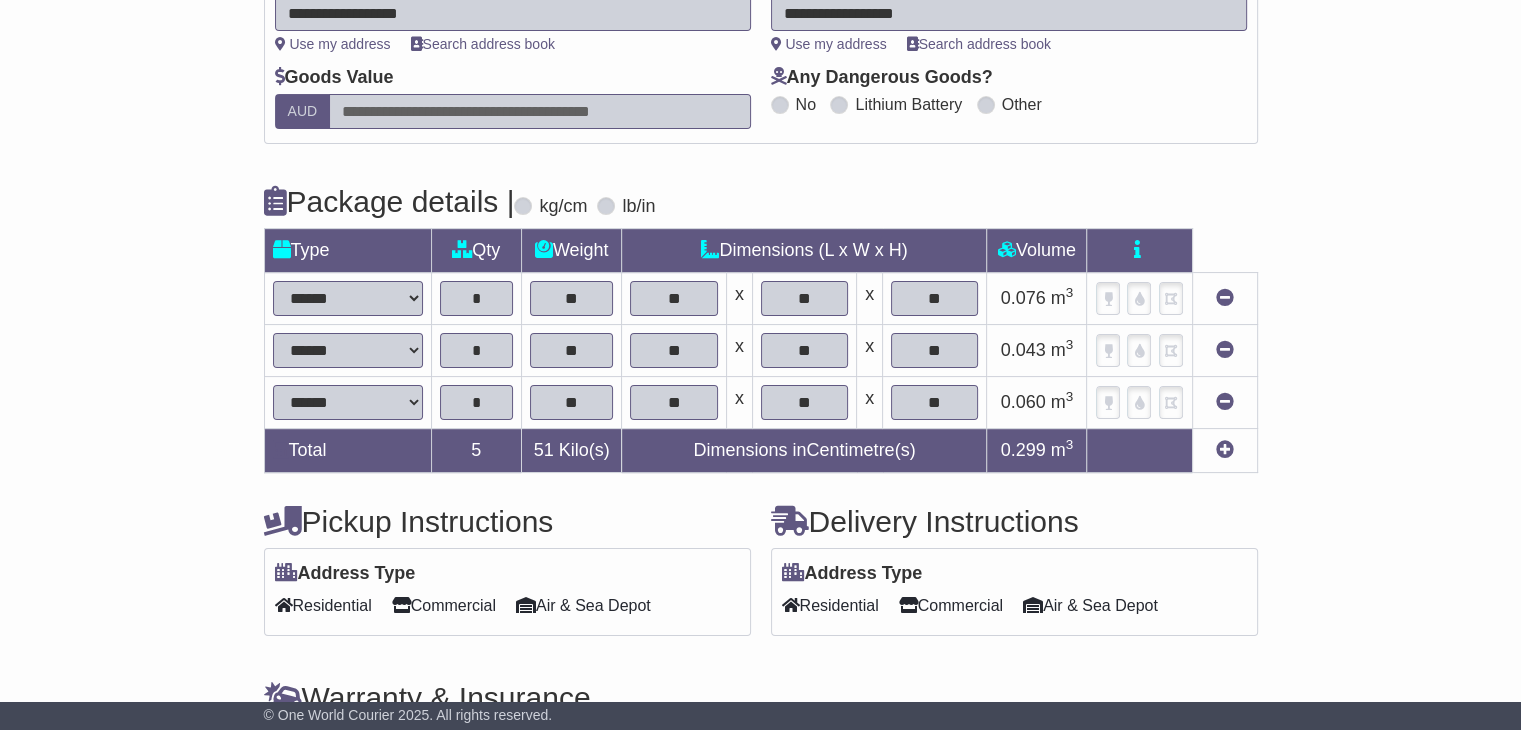 click on "Commercial" at bounding box center (951, 605) 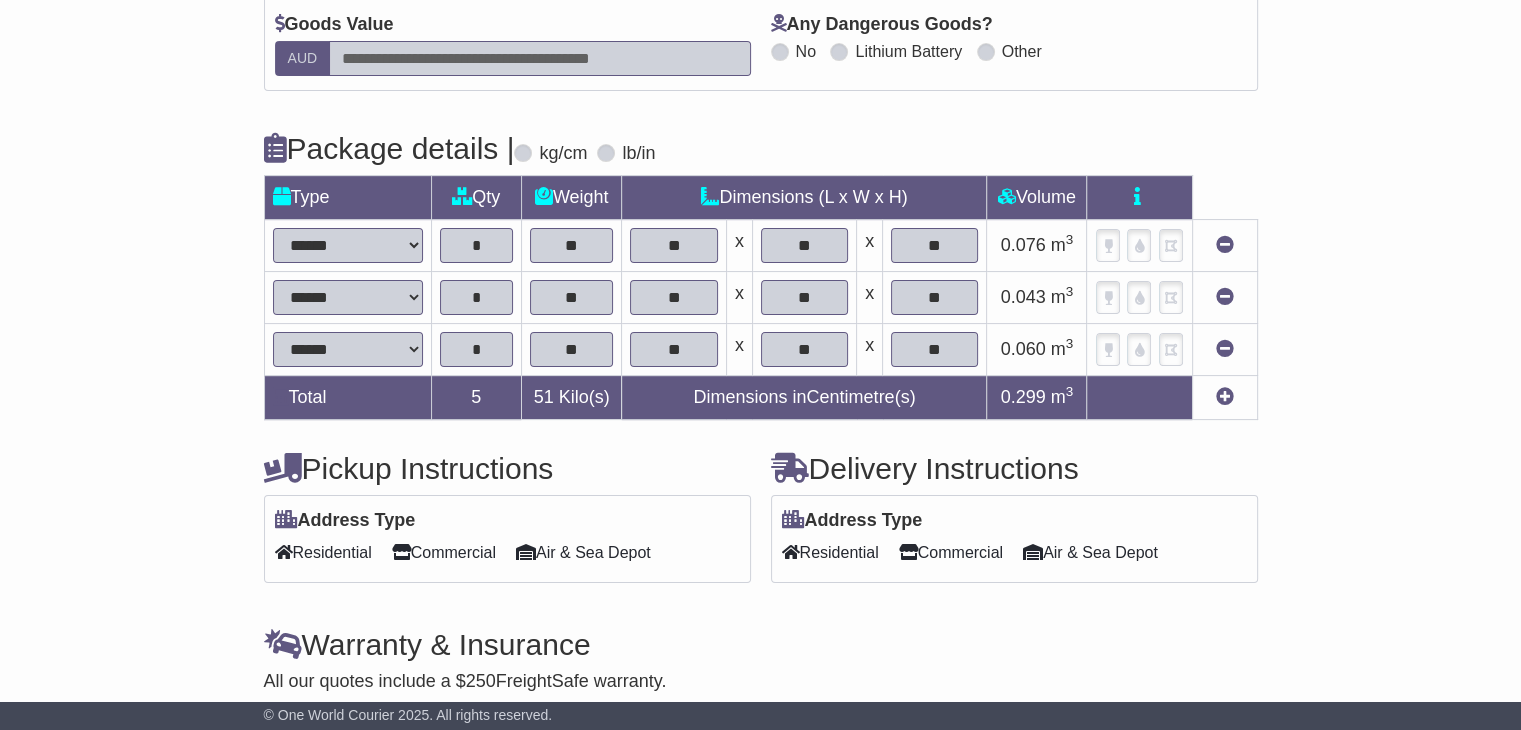 scroll, scrollTop: 400, scrollLeft: 0, axis: vertical 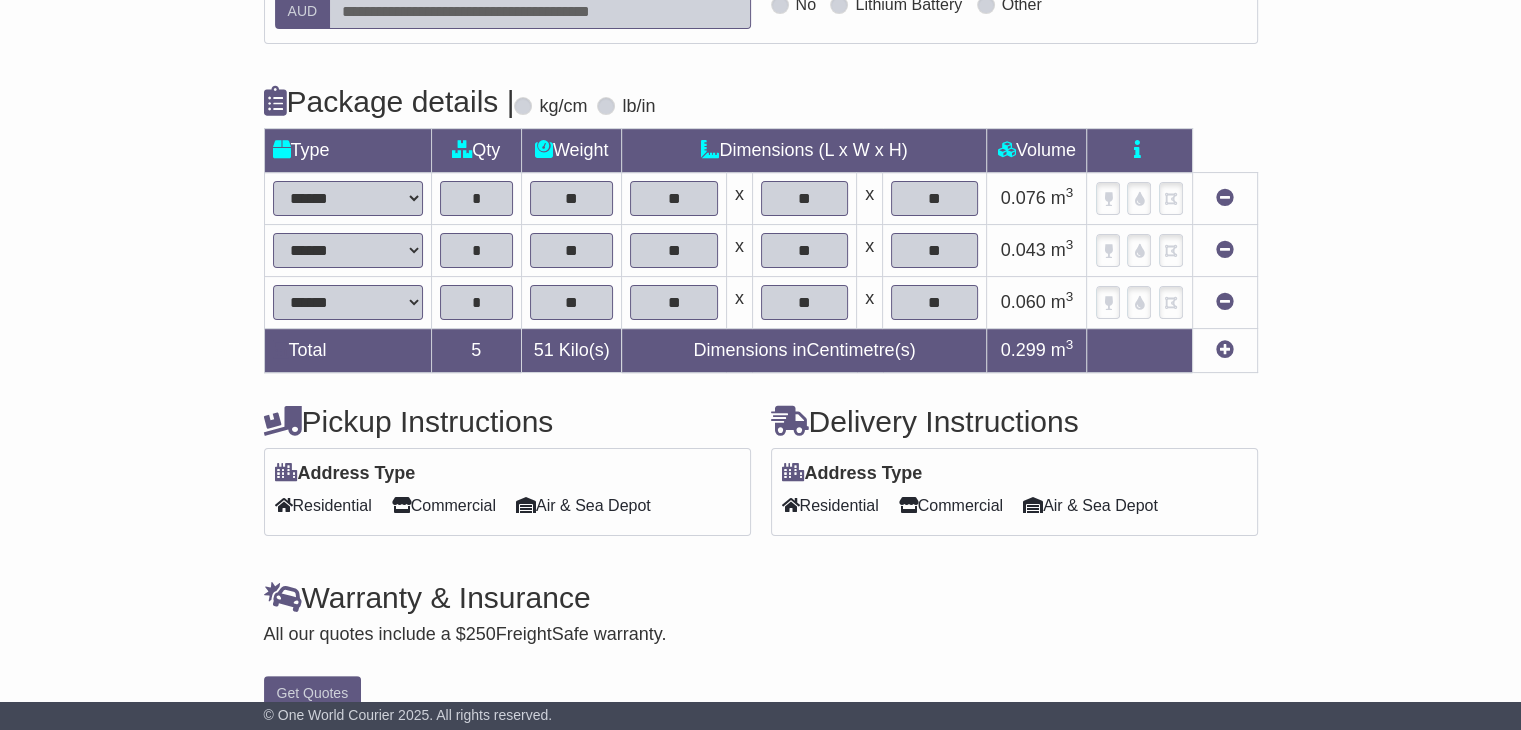 click on "Commercial" at bounding box center (444, 505) 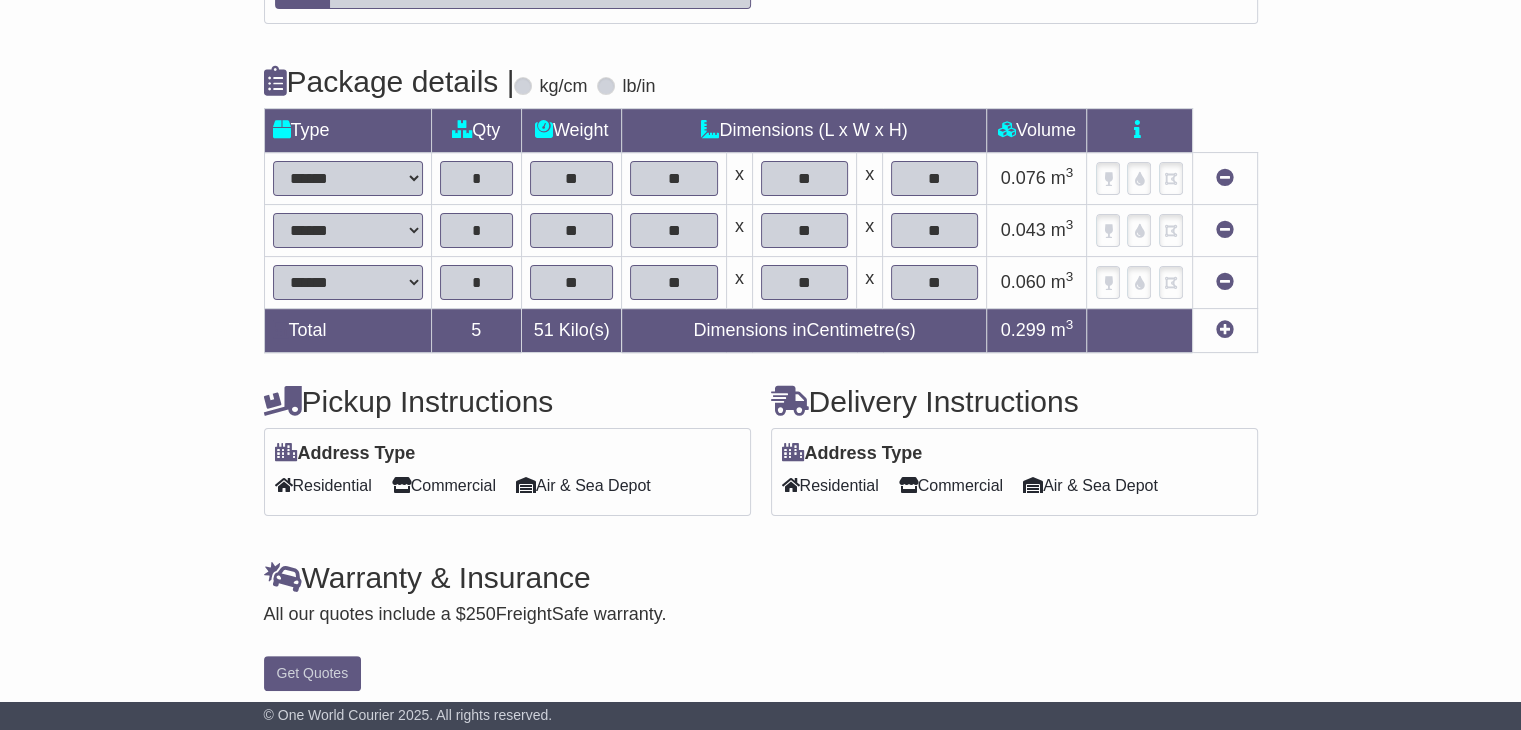 scroll, scrollTop: 430, scrollLeft: 0, axis: vertical 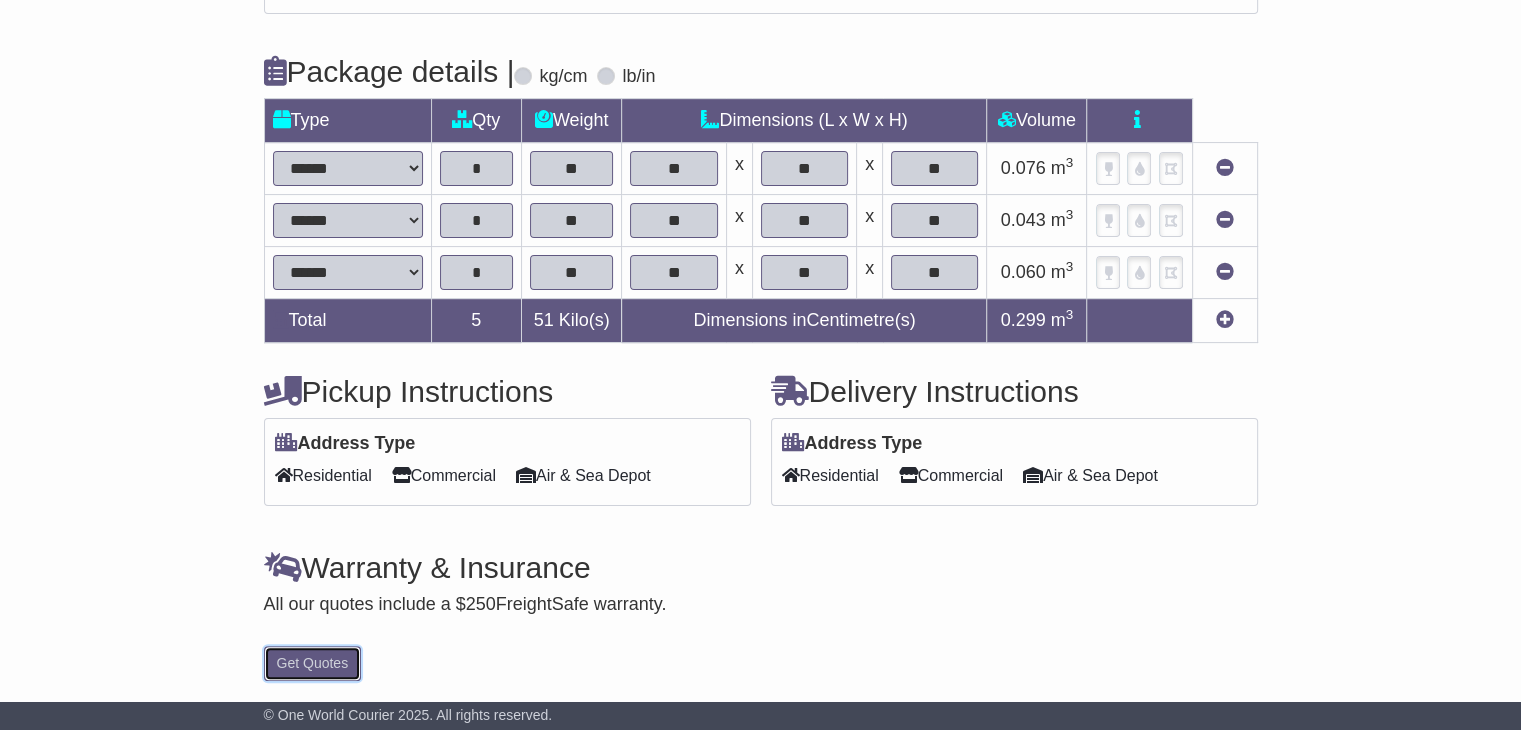click on "Get Quotes" at bounding box center [313, 663] 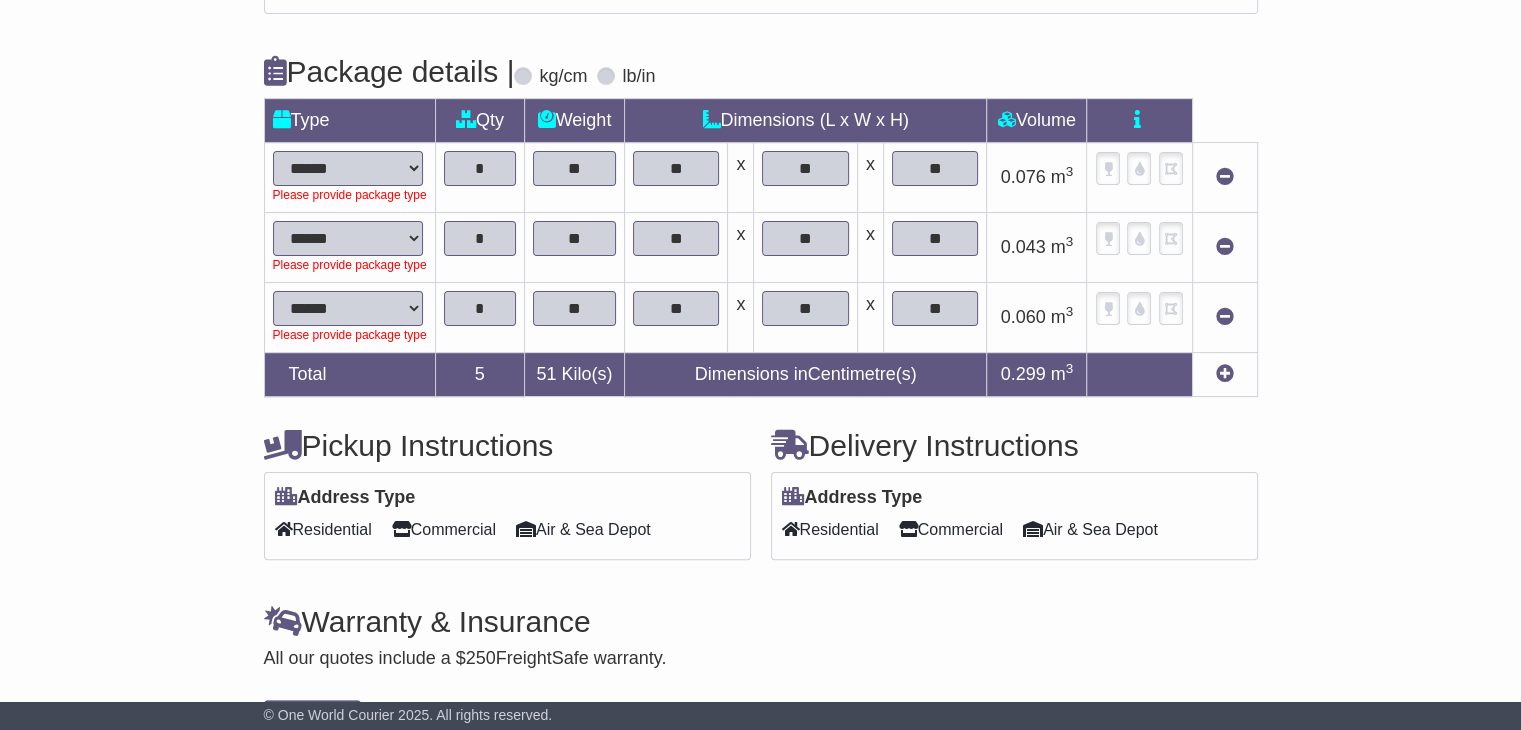 click on "****** ****** *** ******** ***** **** **** ****** *** *******" at bounding box center [348, 168] 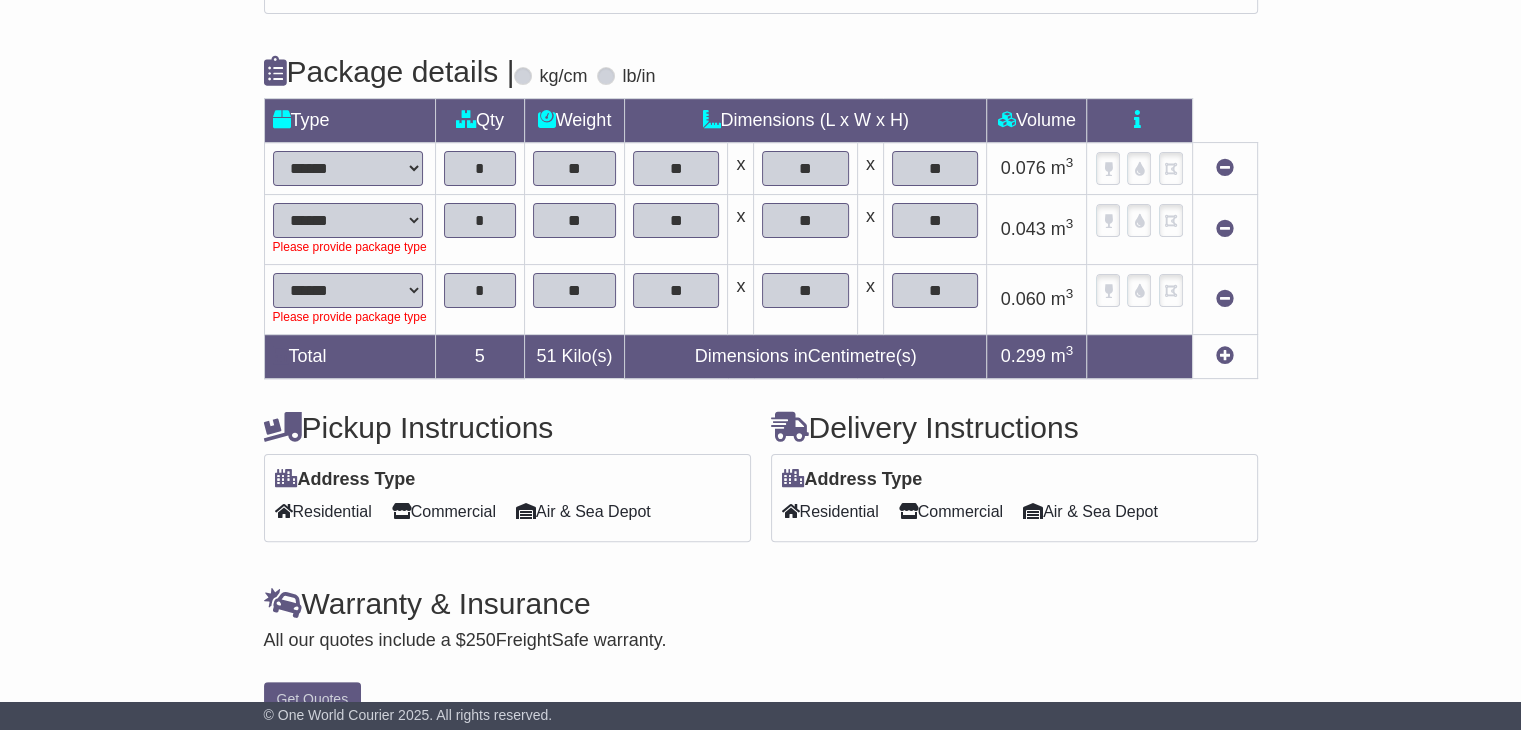 click on "****** ****** *** ******** ***** **** **** ****** *** *******" at bounding box center [348, 220] 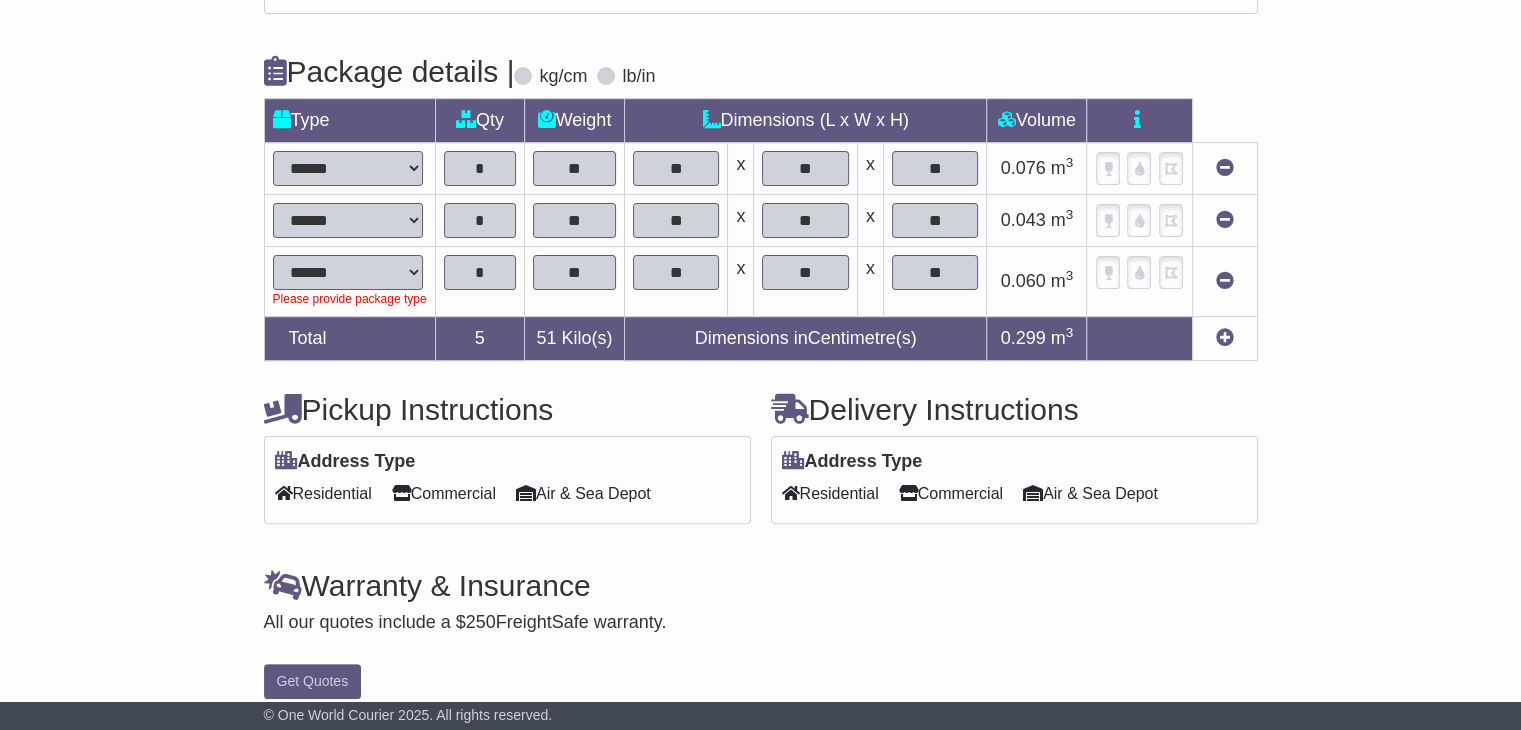 drag, startPoint x: 411, startPoint y: 267, endPoint x: 363, endPoint y: 286, distance: 51.62364 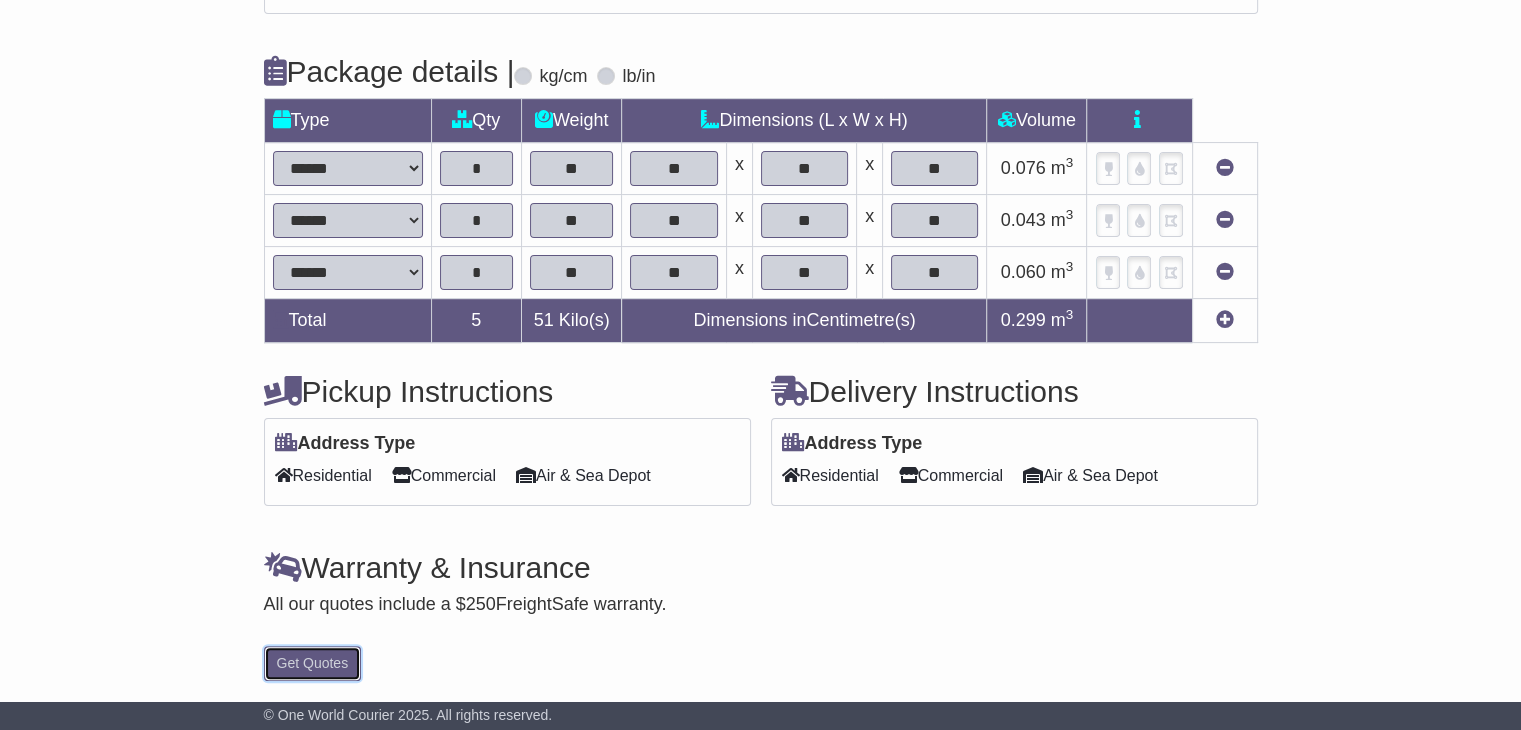 click on "Get Quotes" at bounding box center (313, 663) 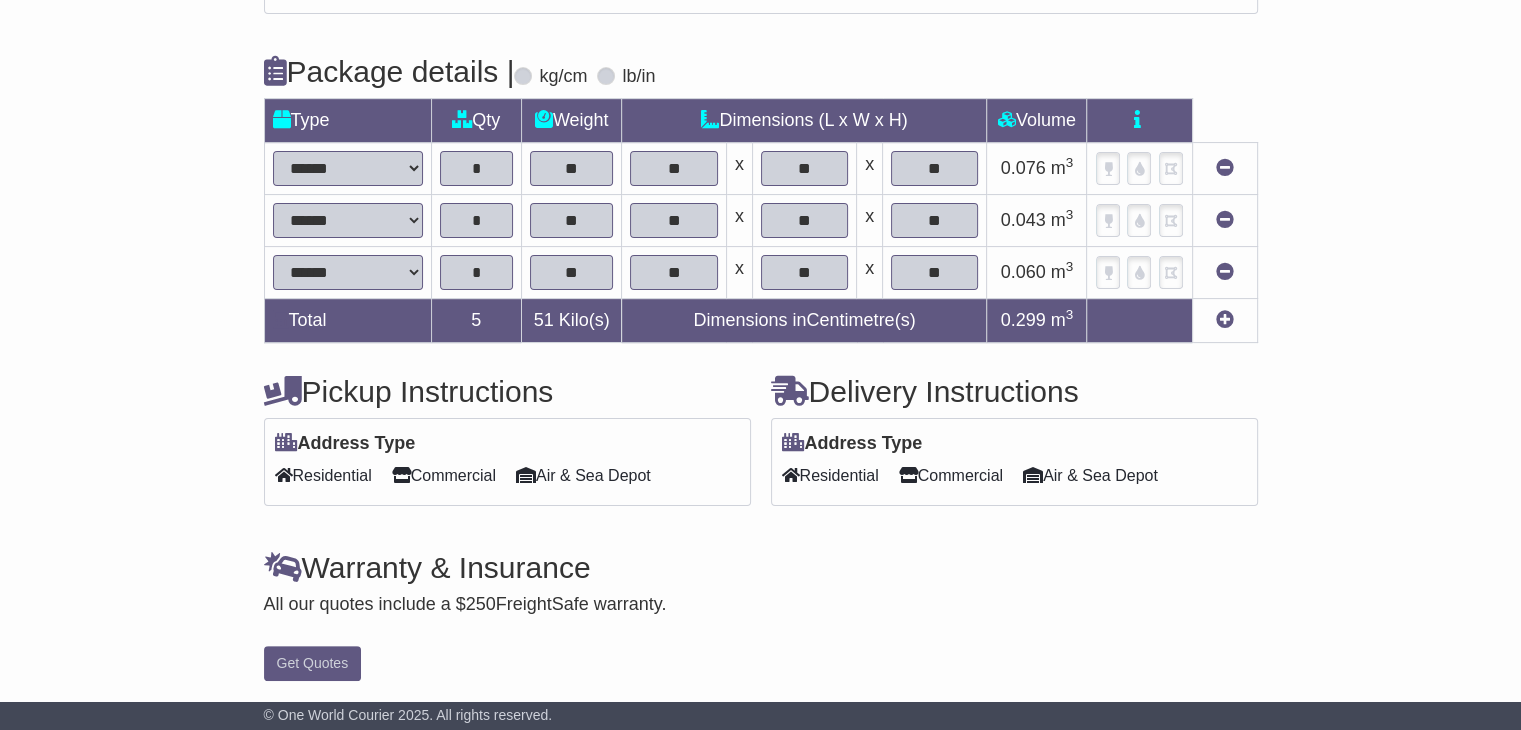 scroll, scrollTop: 0, scrollLeft: 0, axis: both 